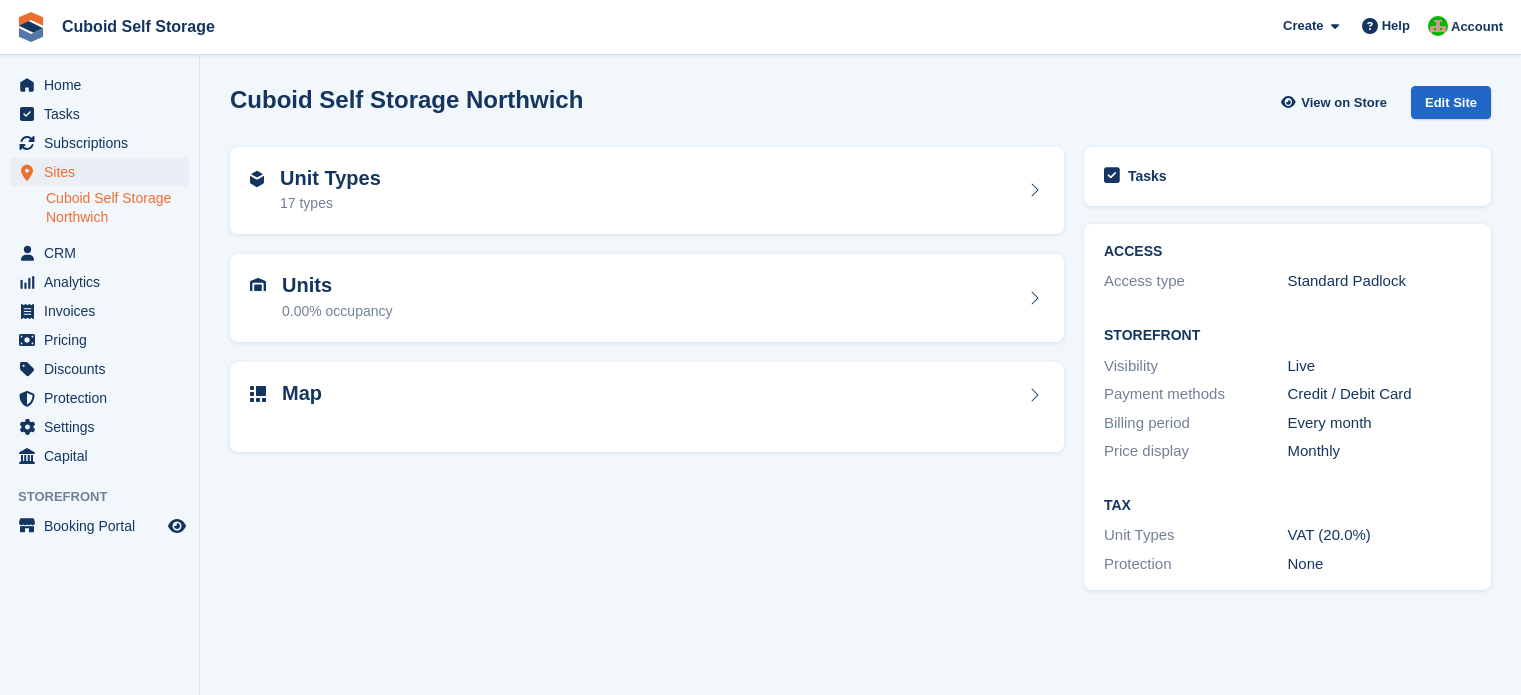 scroll, scrollTop: 0, scrollLeft: 0, axis: both 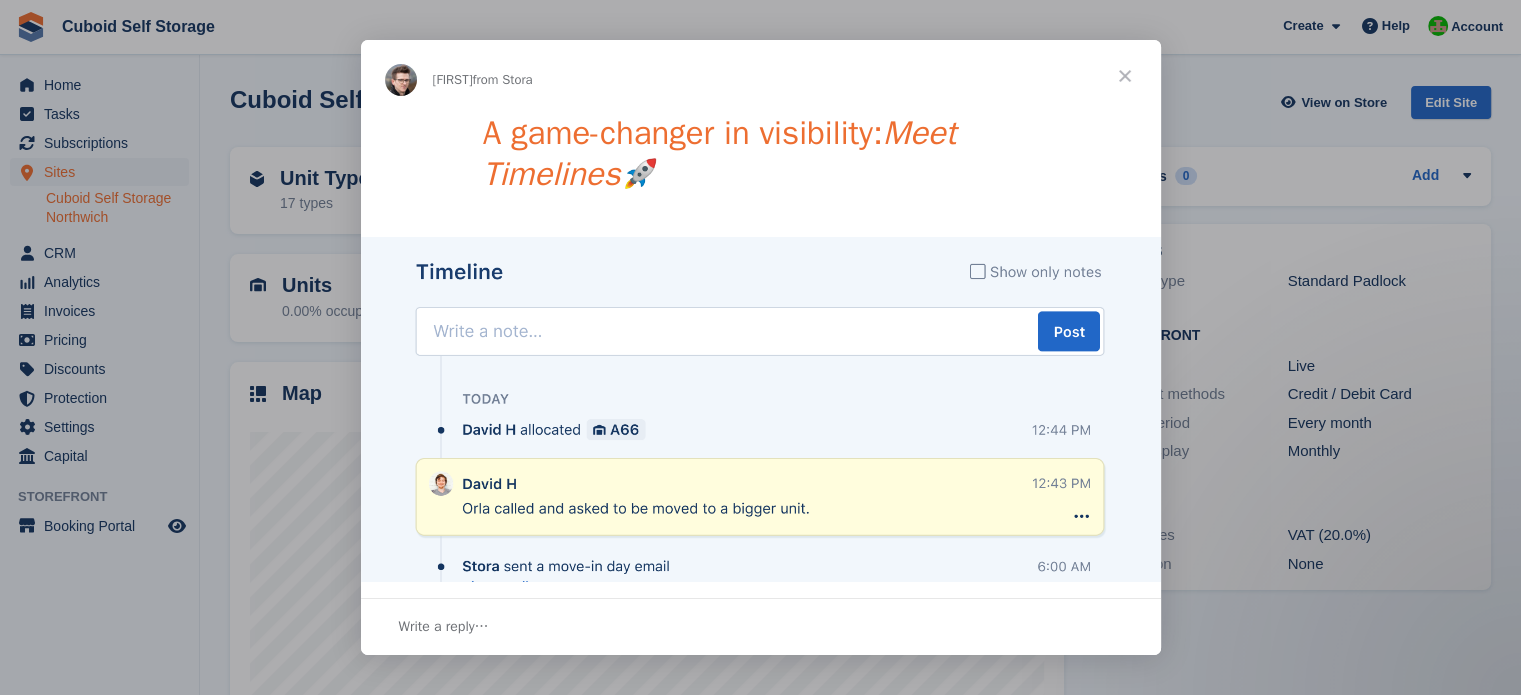 click at bounding box center (1125, 76) 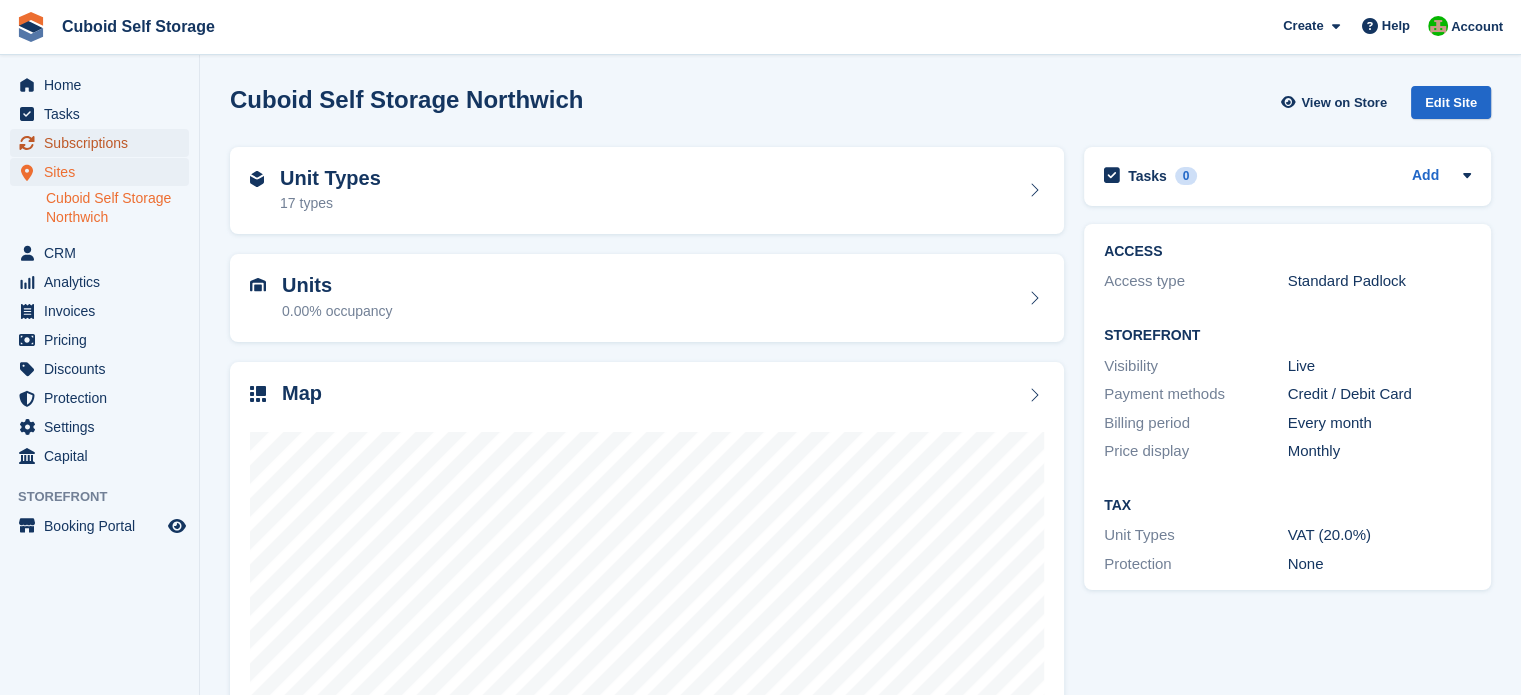 click on "Subscriptions" at bounding box center (104, 143) 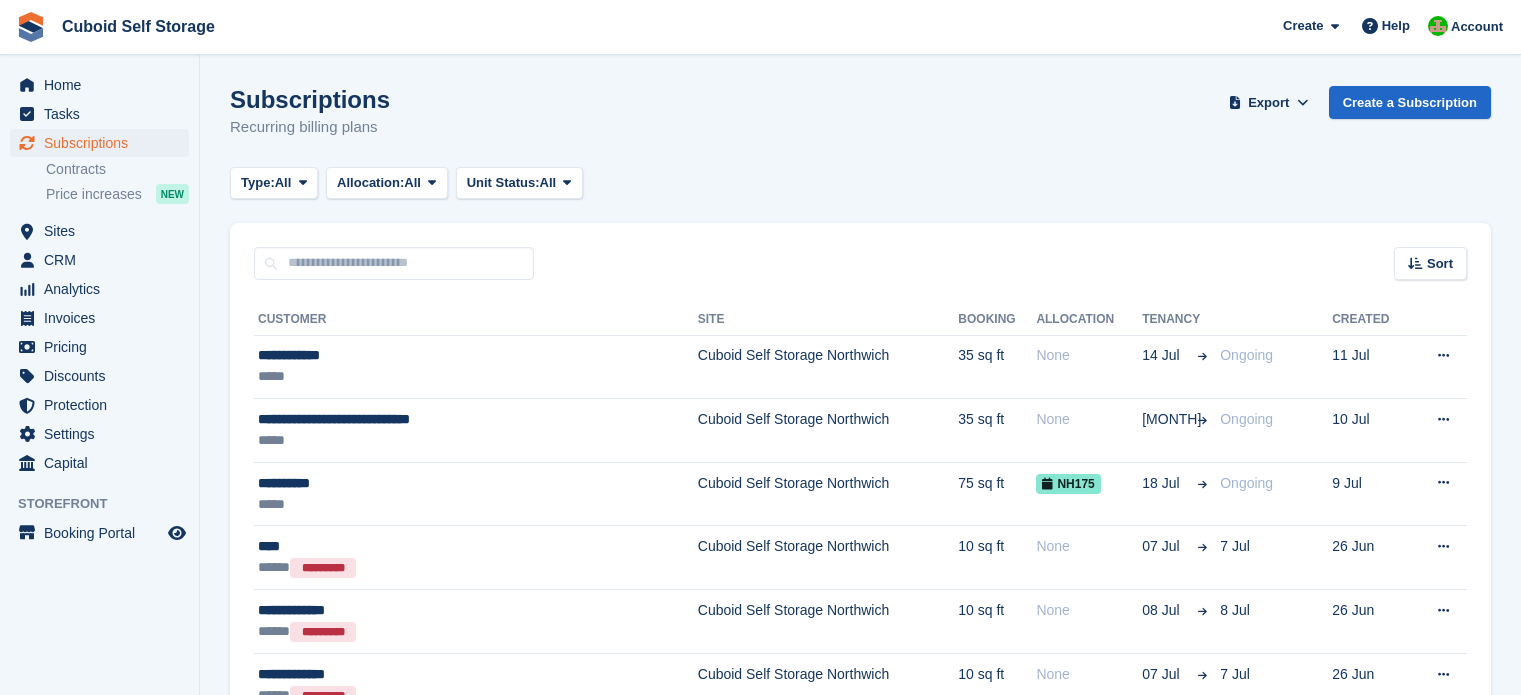 scroll, scrollTop: 0, scrollLeft: 0, axis: both 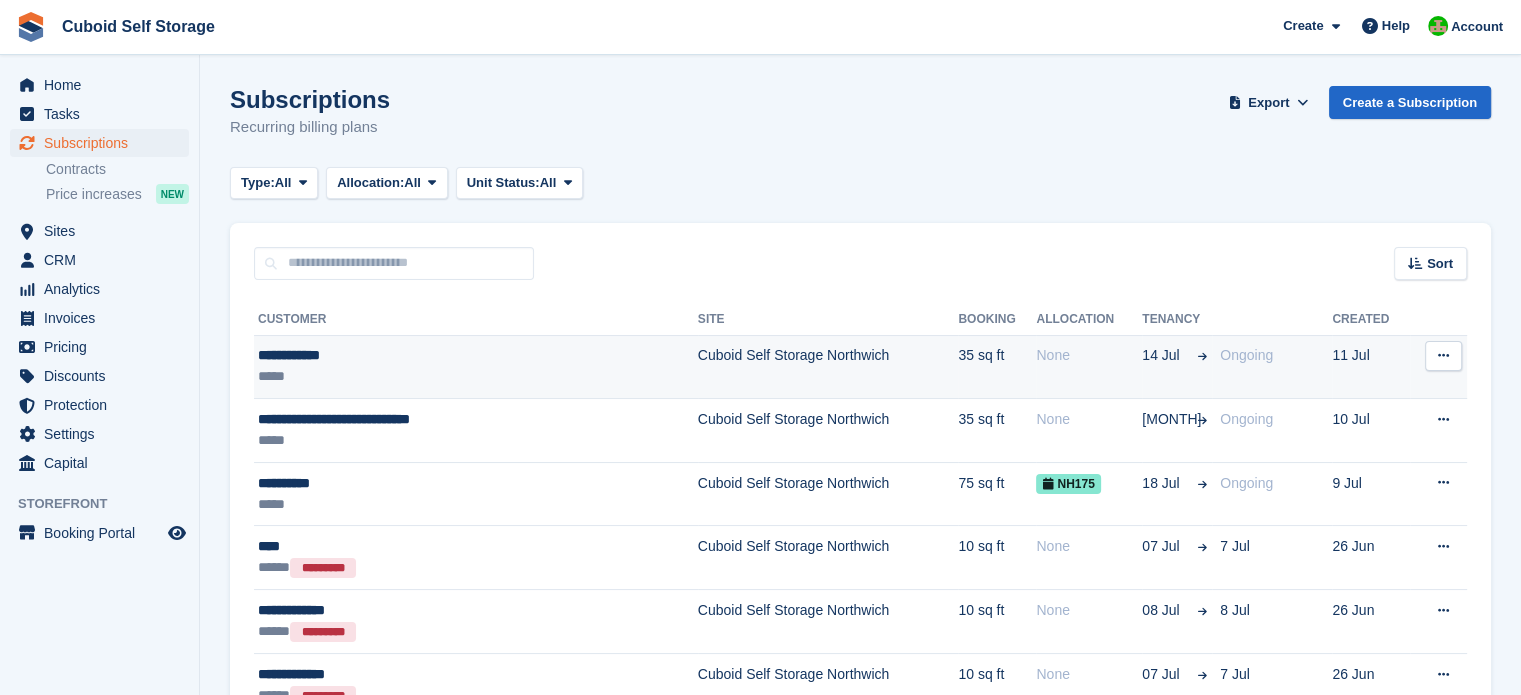click on "*****" at bounding box center [419, 376] 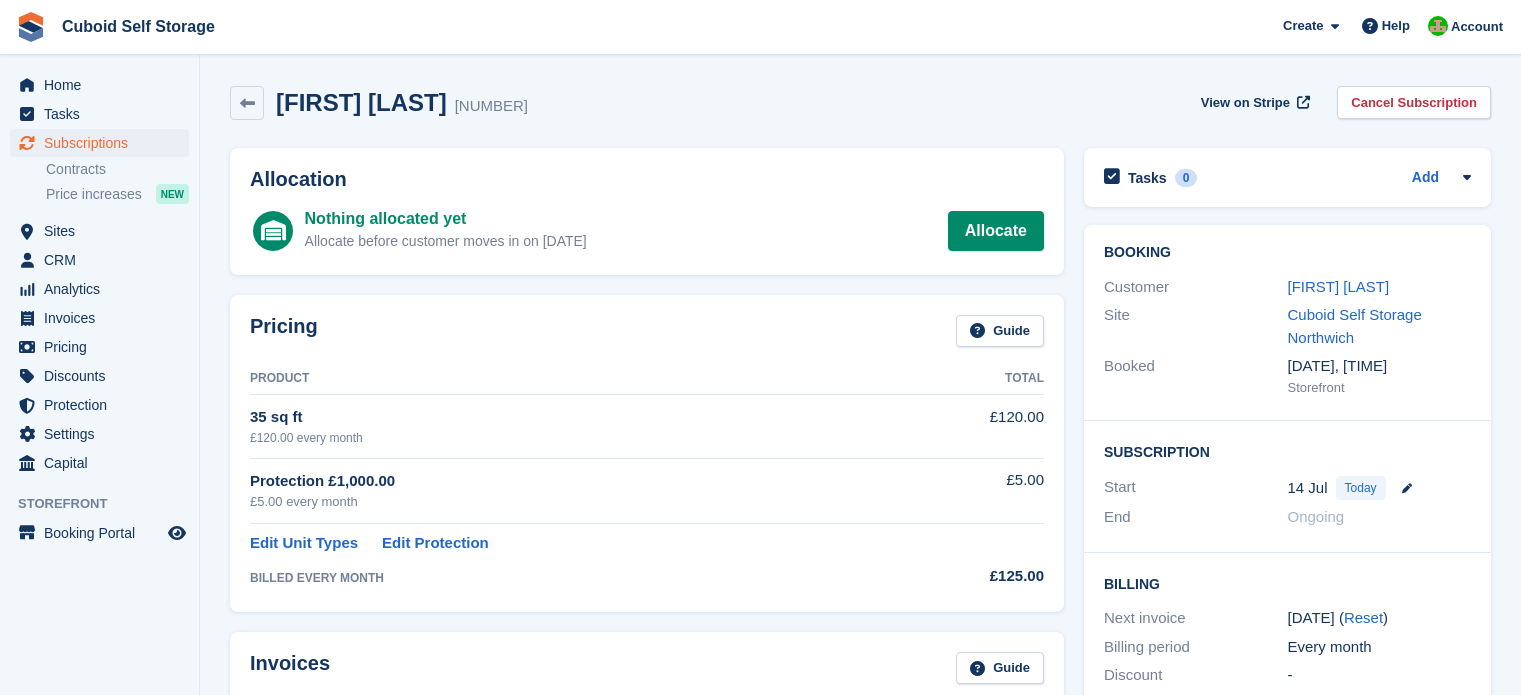 scroll, scrollTop: 0, scrollLeft: 0, axis: both 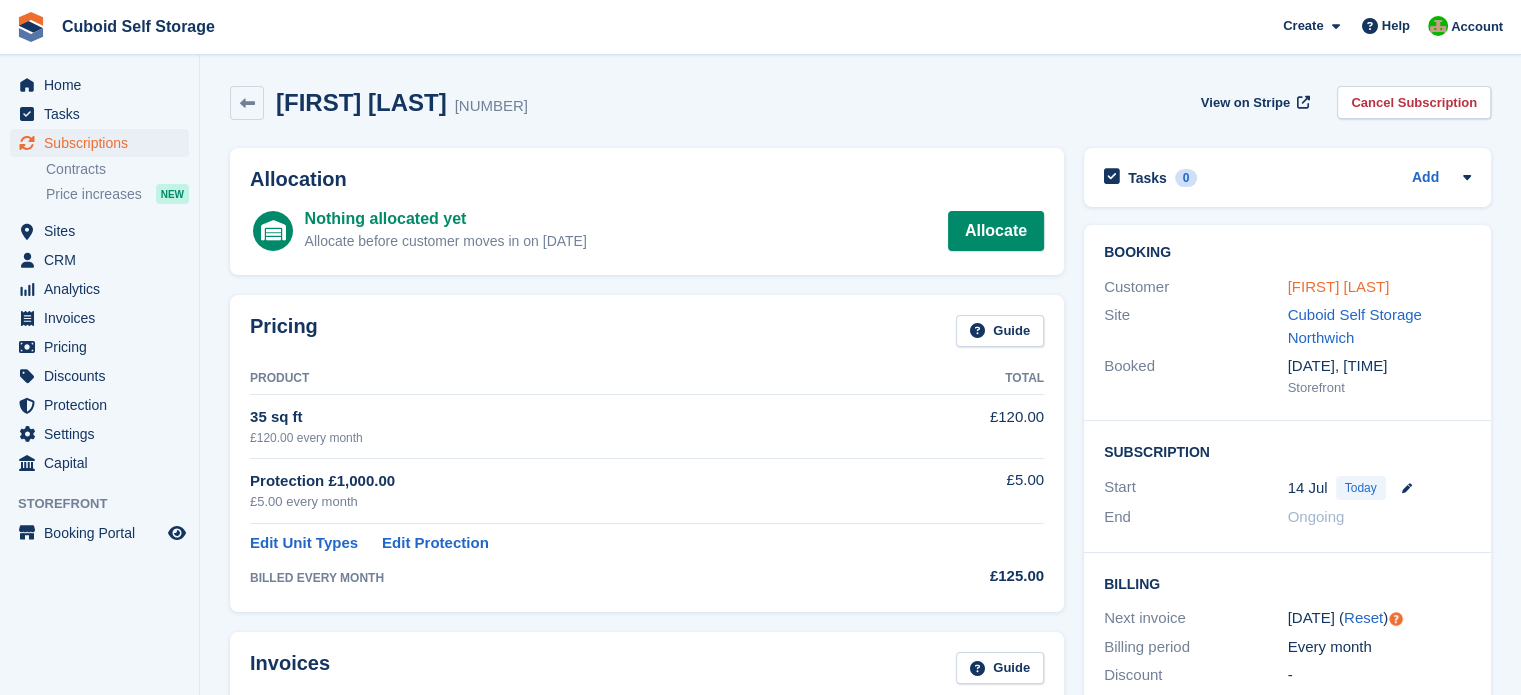 click on "[FIRST] [LAST]" at bounding box center [1339, 286] 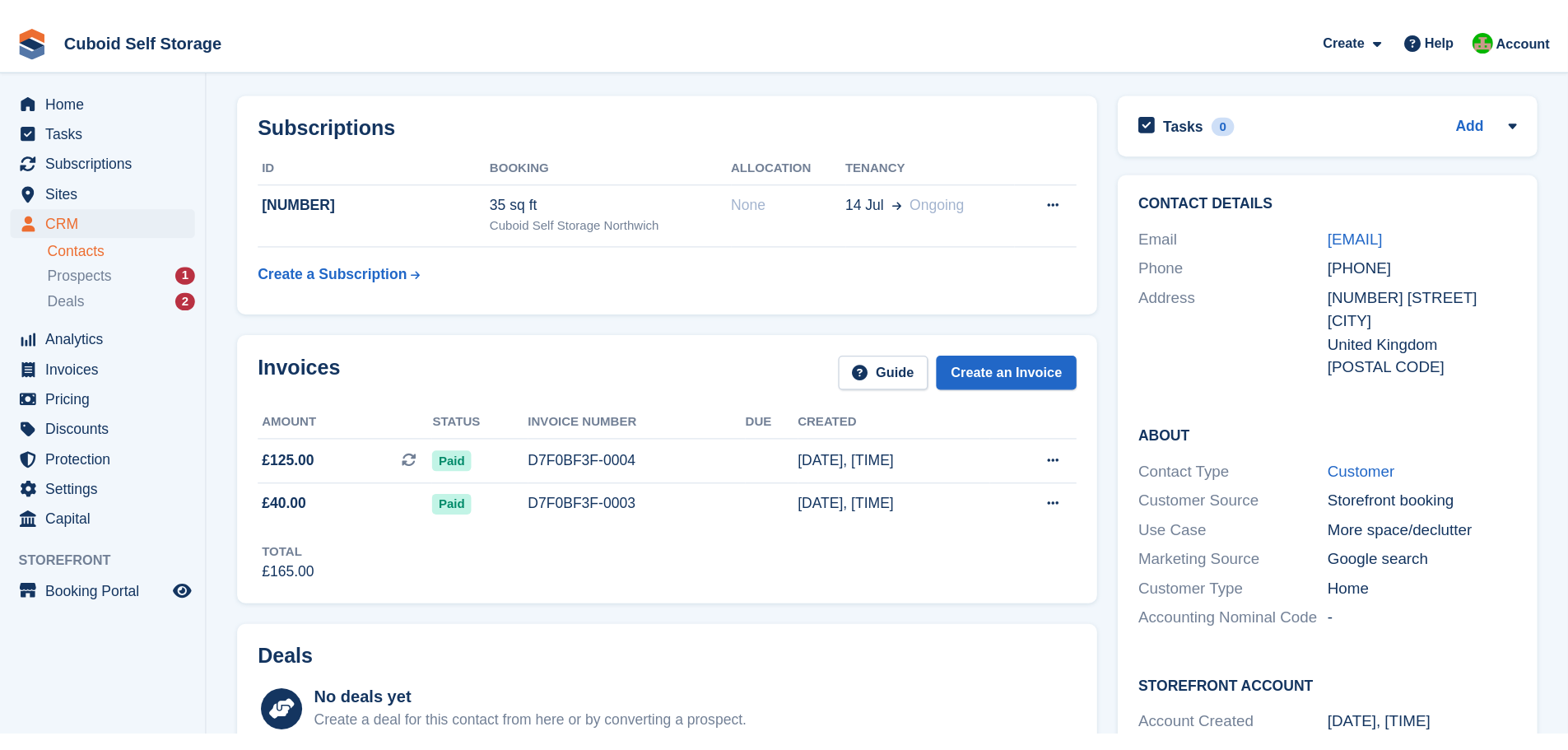 scroll, scrollTop: 0, scrollLeft: 0, axis: both 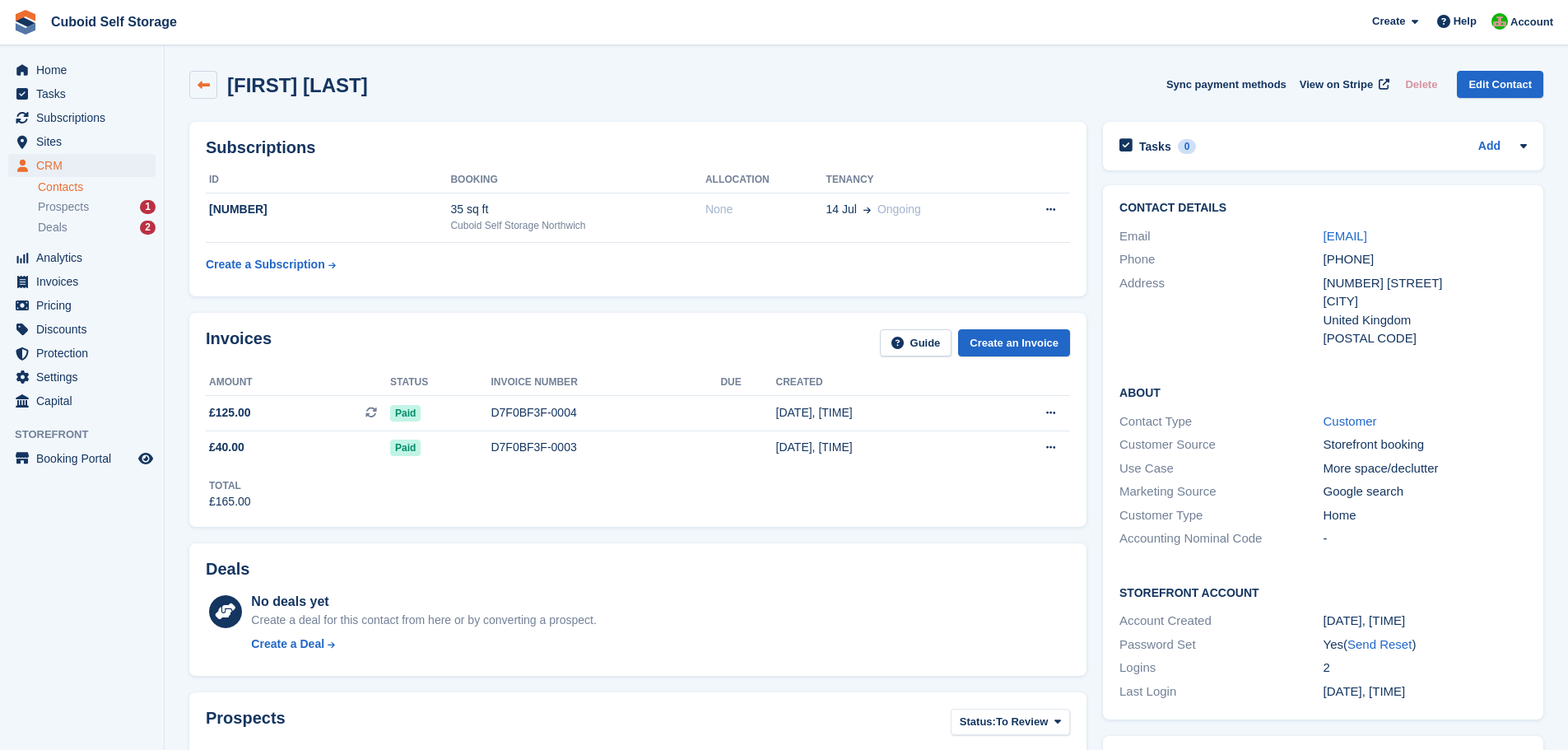 click at bounding box center (203, 85) 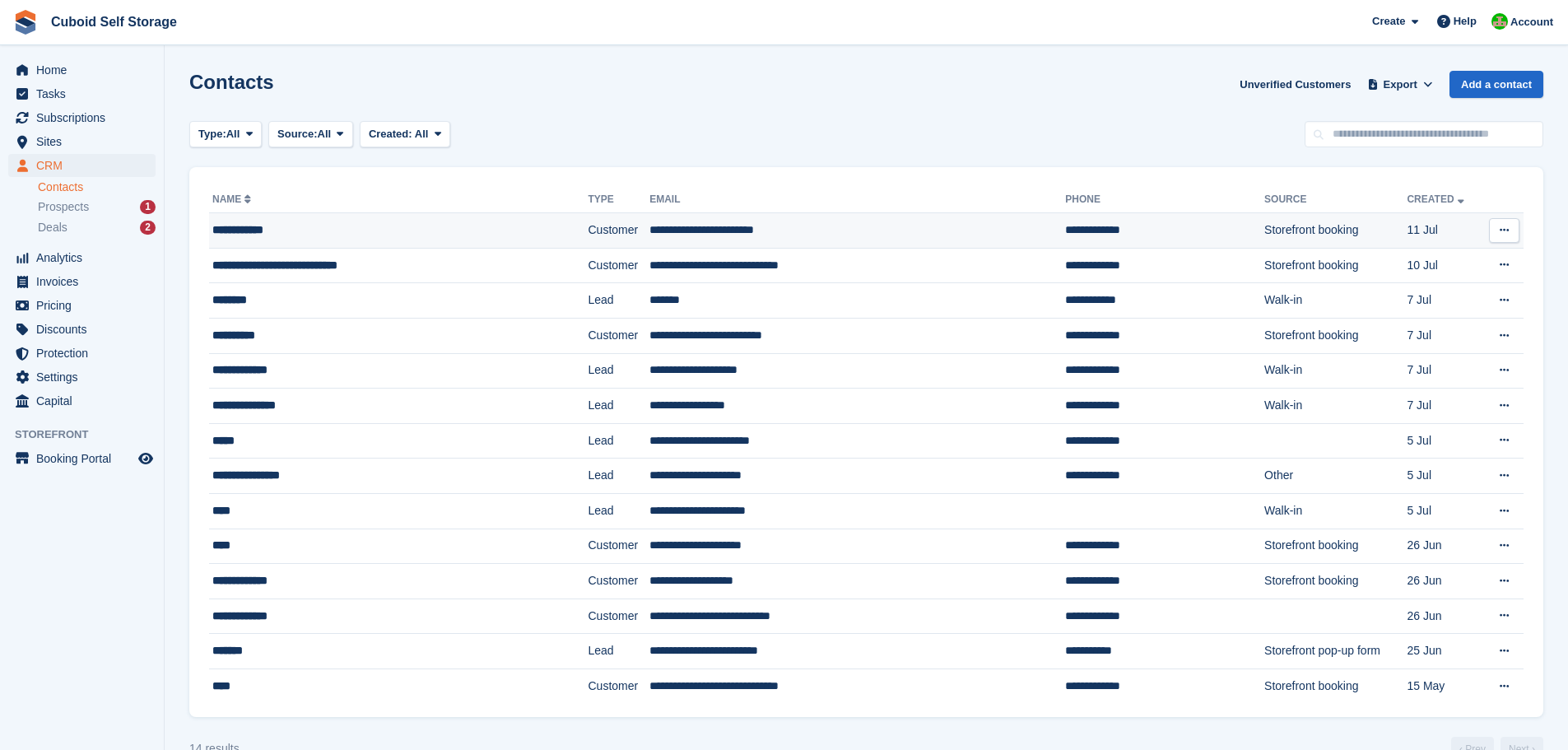 click on "**********" at bounding box center [365, 230] 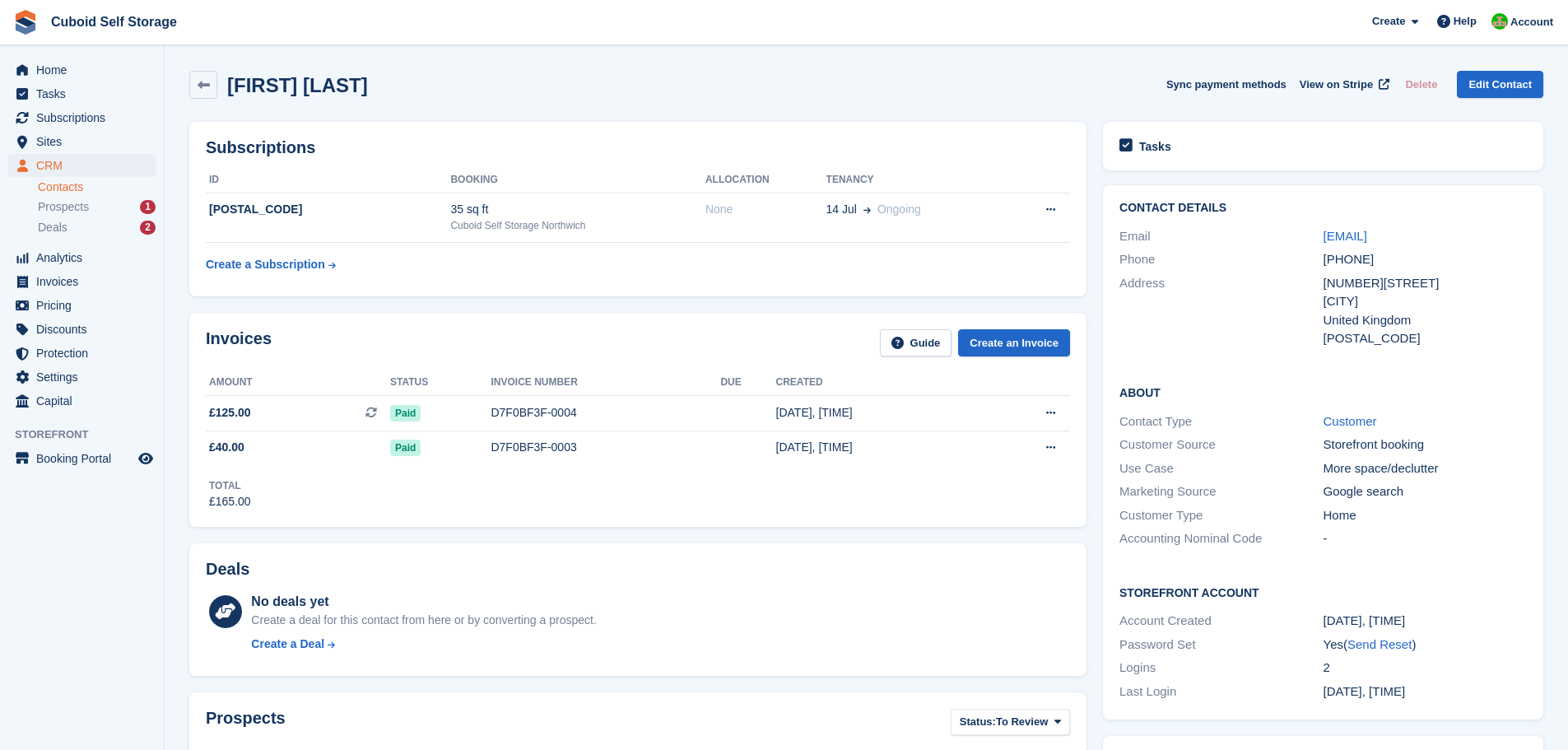 scroll, scrollTop: 0, scrollLeft: 0, axis: both 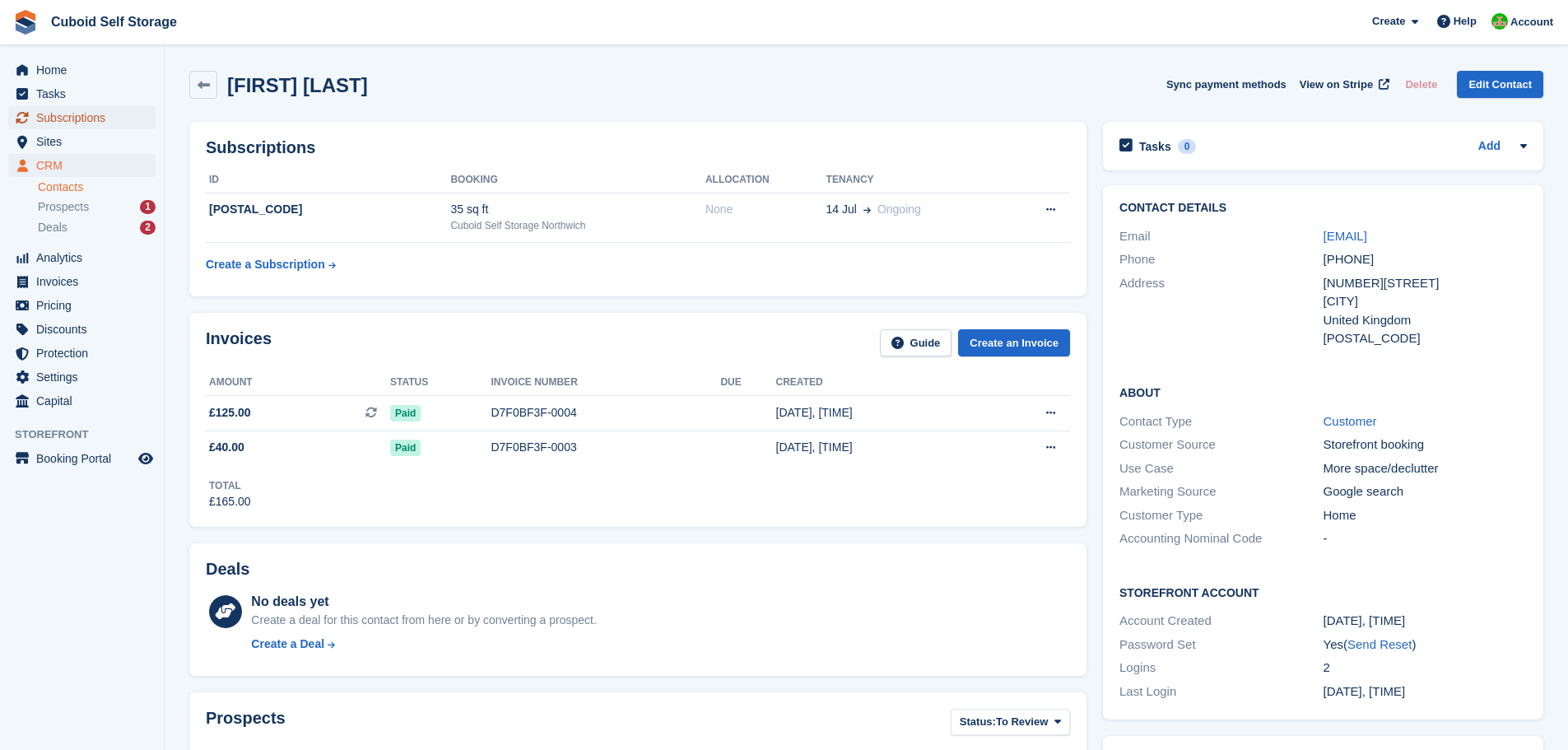 click on "Subscriptions" at bounding box center (86, 118) 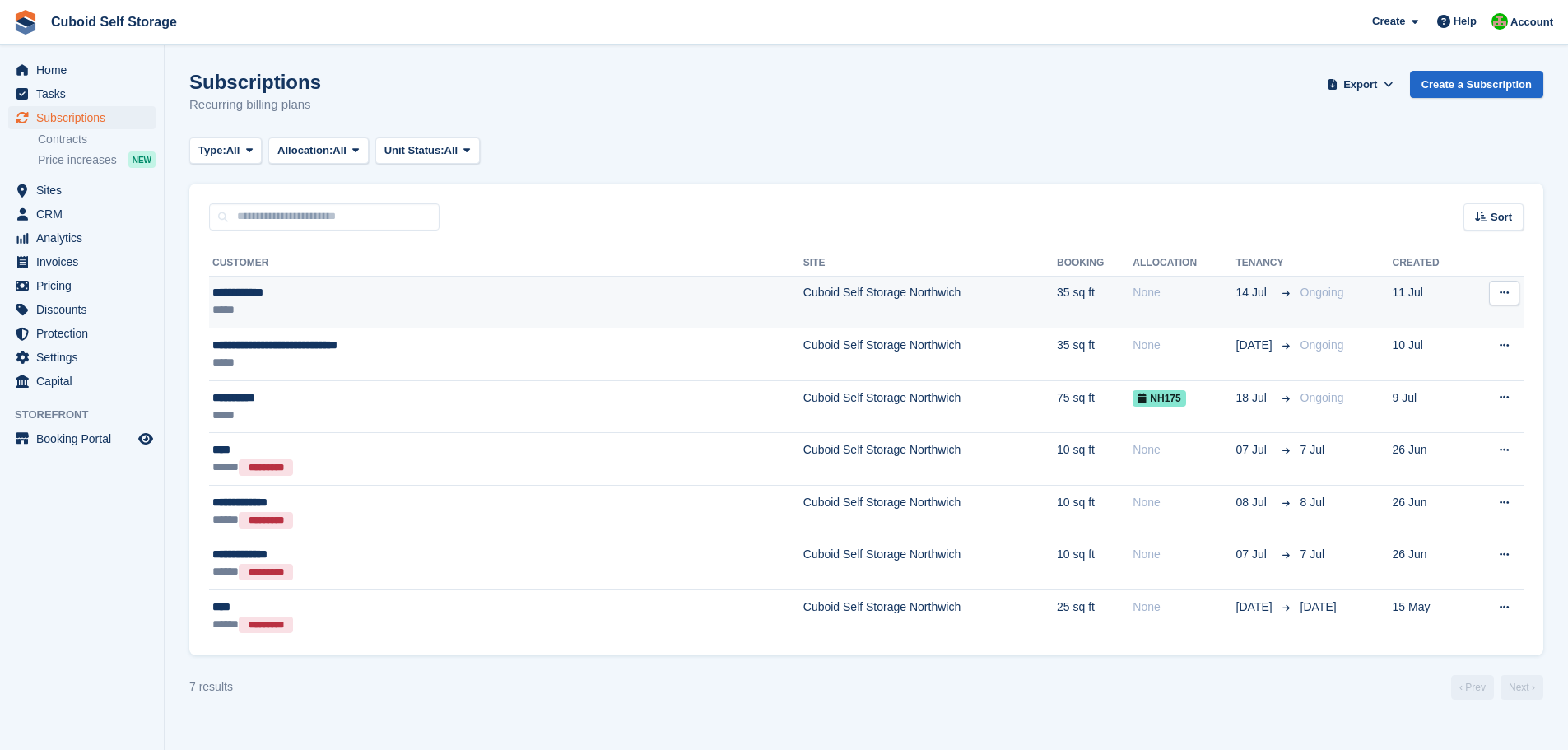 click on "*****" at bounding box center (395, 310) 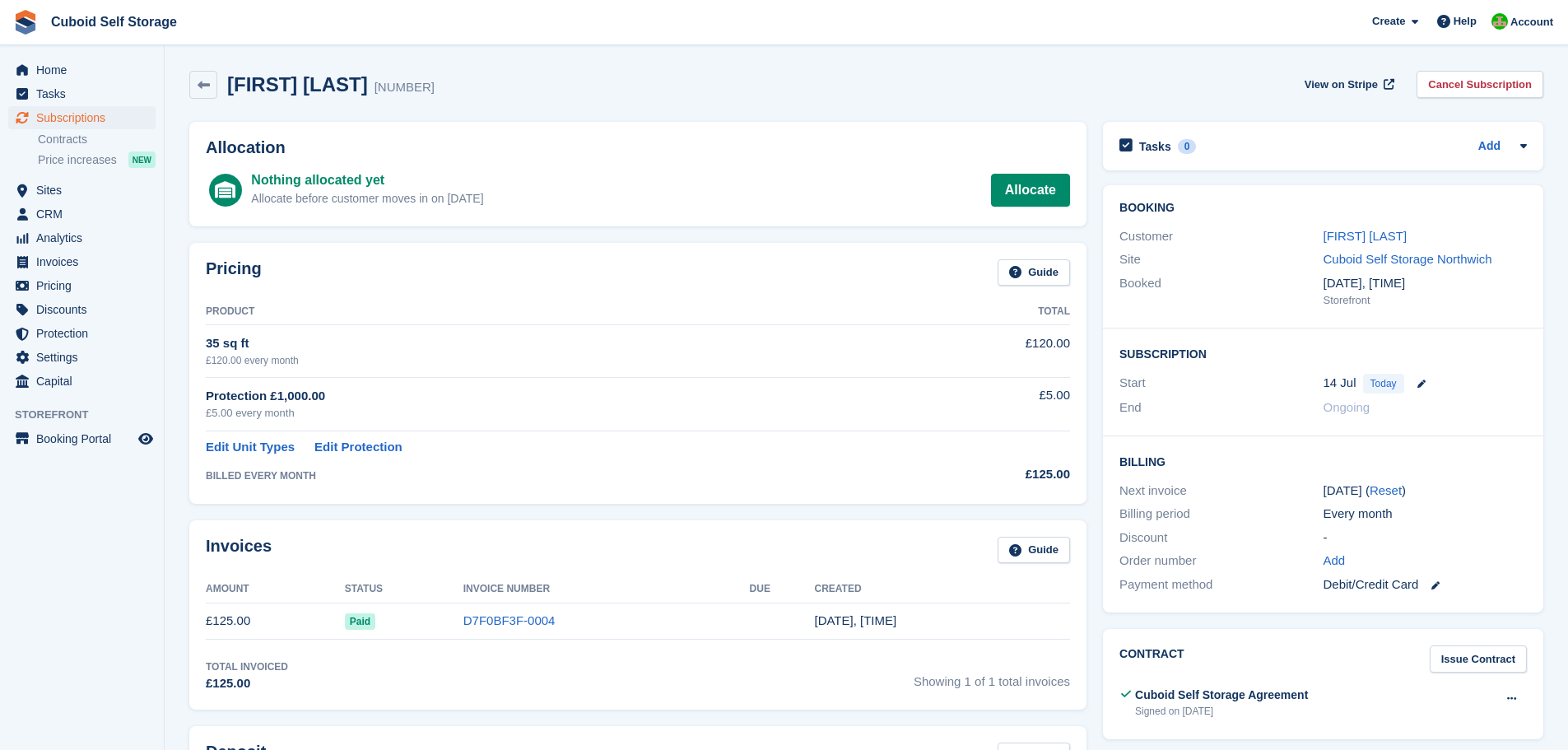 scroll, scrollTop: 0, scrollLeft: 0, axis: both 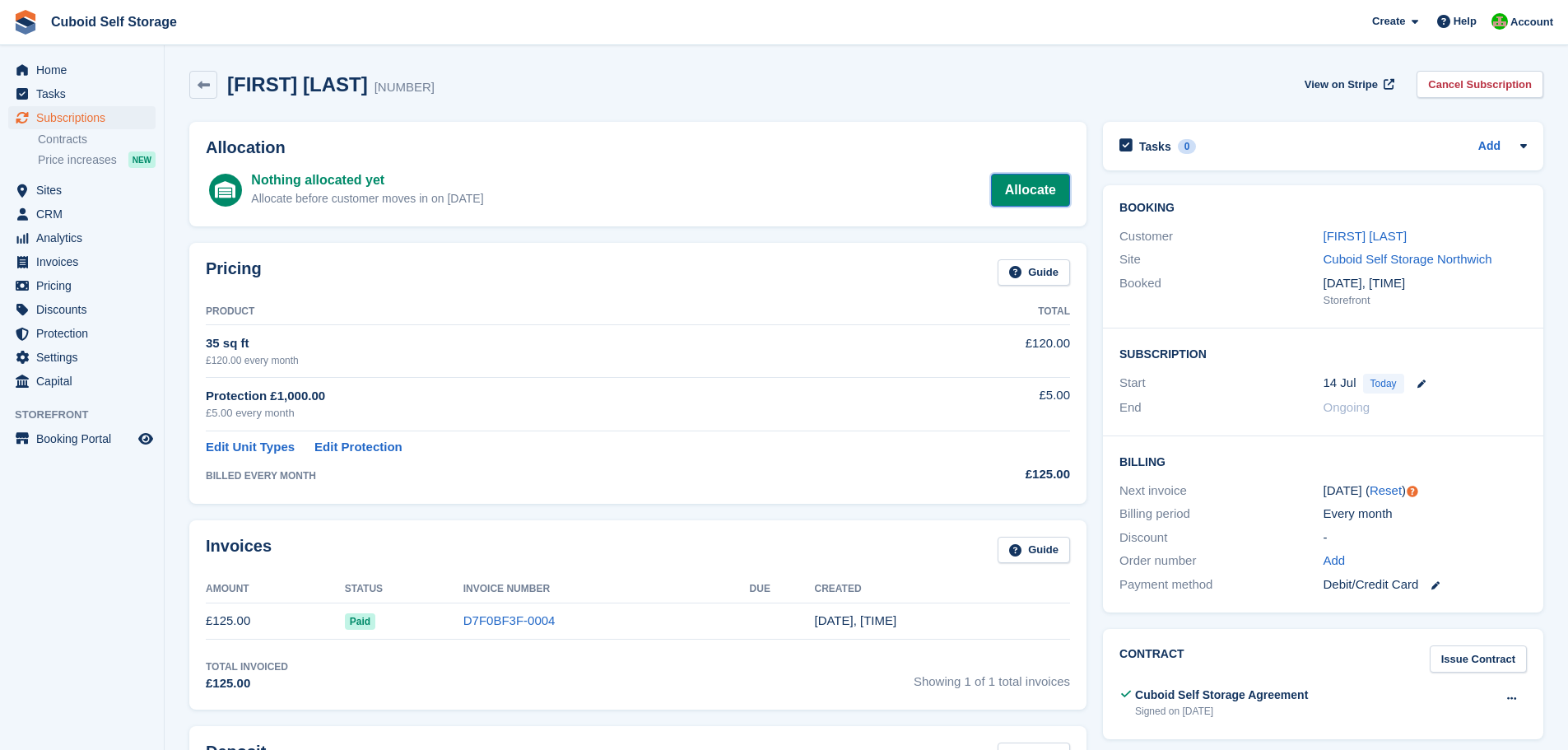 click on "Allocate" at bounding box center [1031, 190] 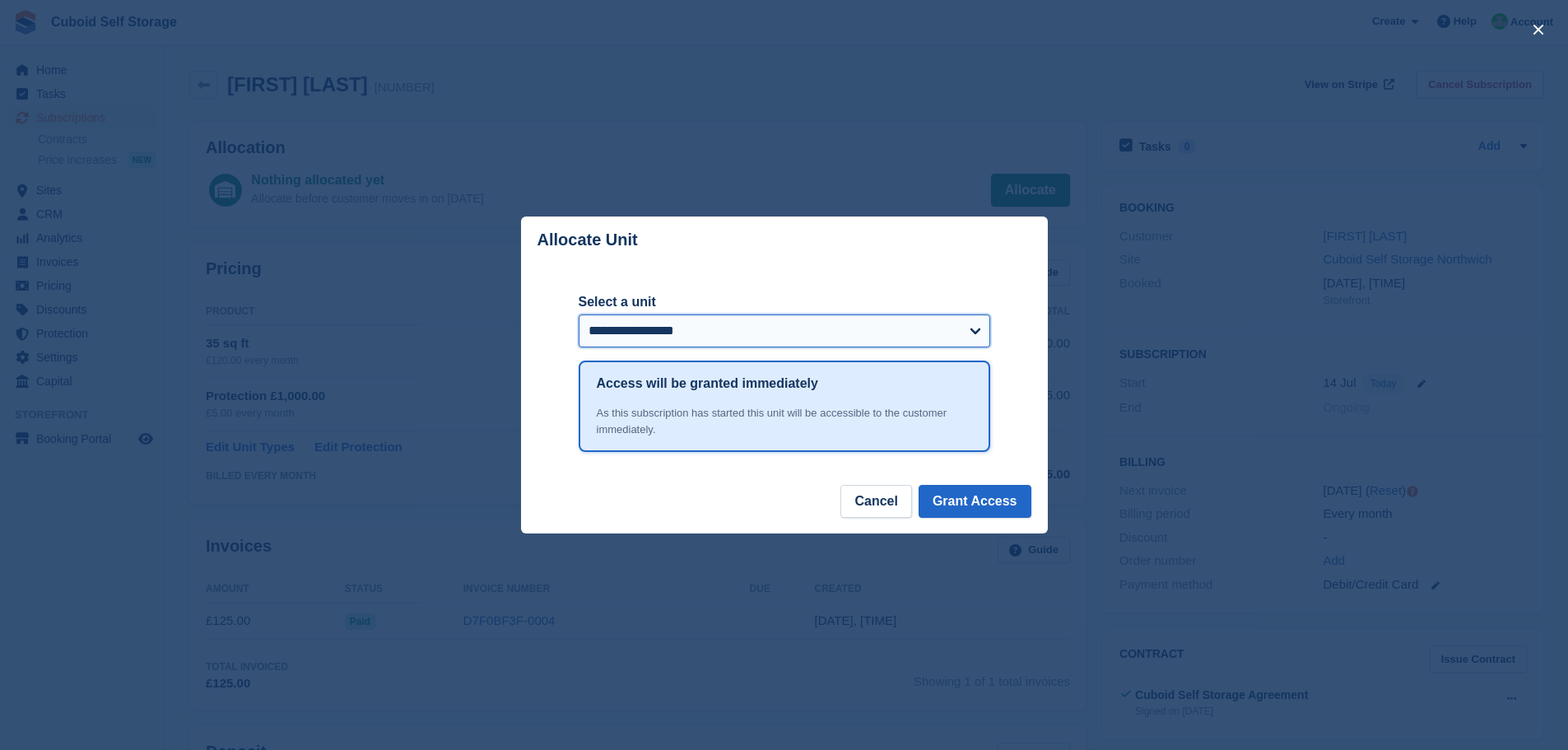 click on "**********" at bounding box center [784, 331] 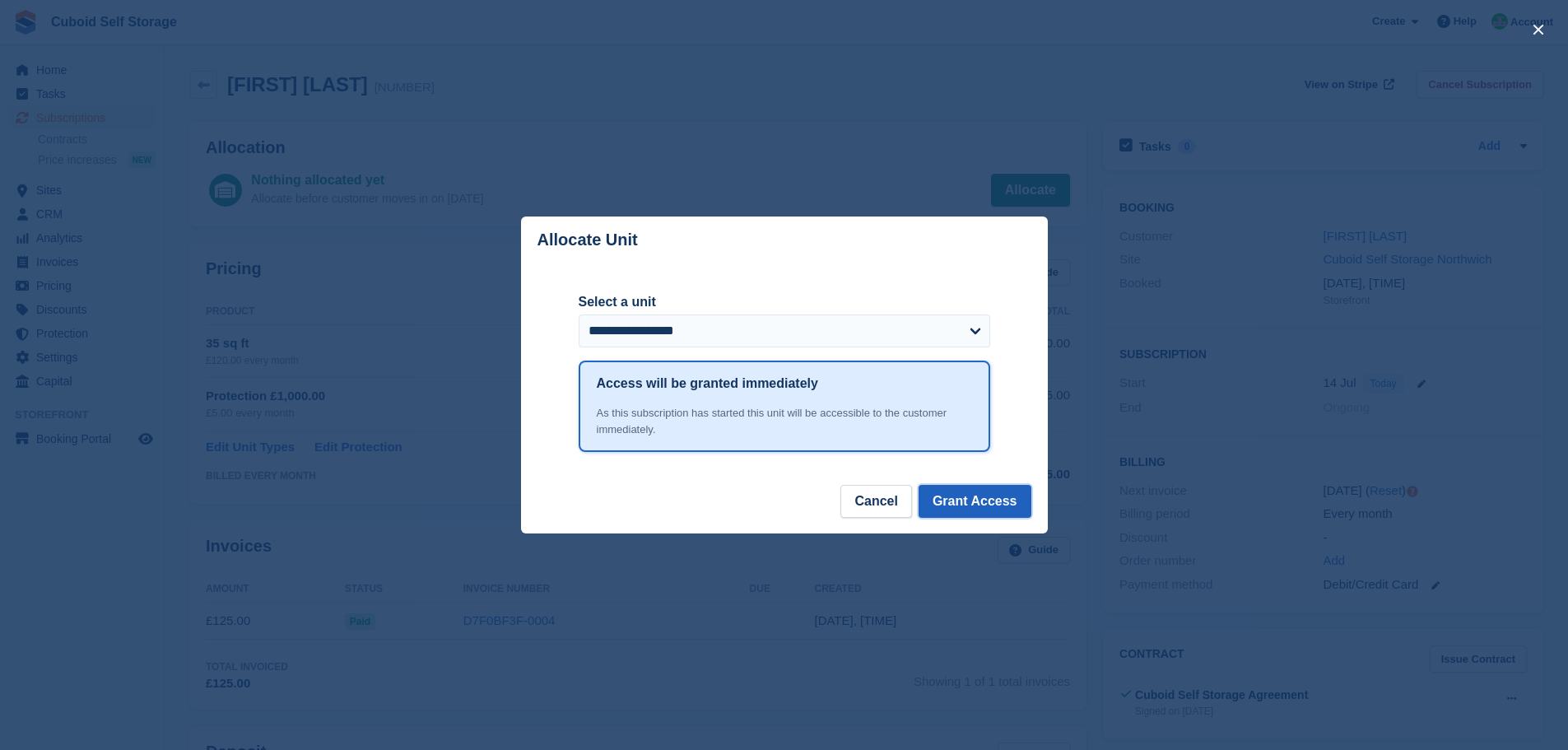 click on "Grant Access" at bounding box center [975, 501] 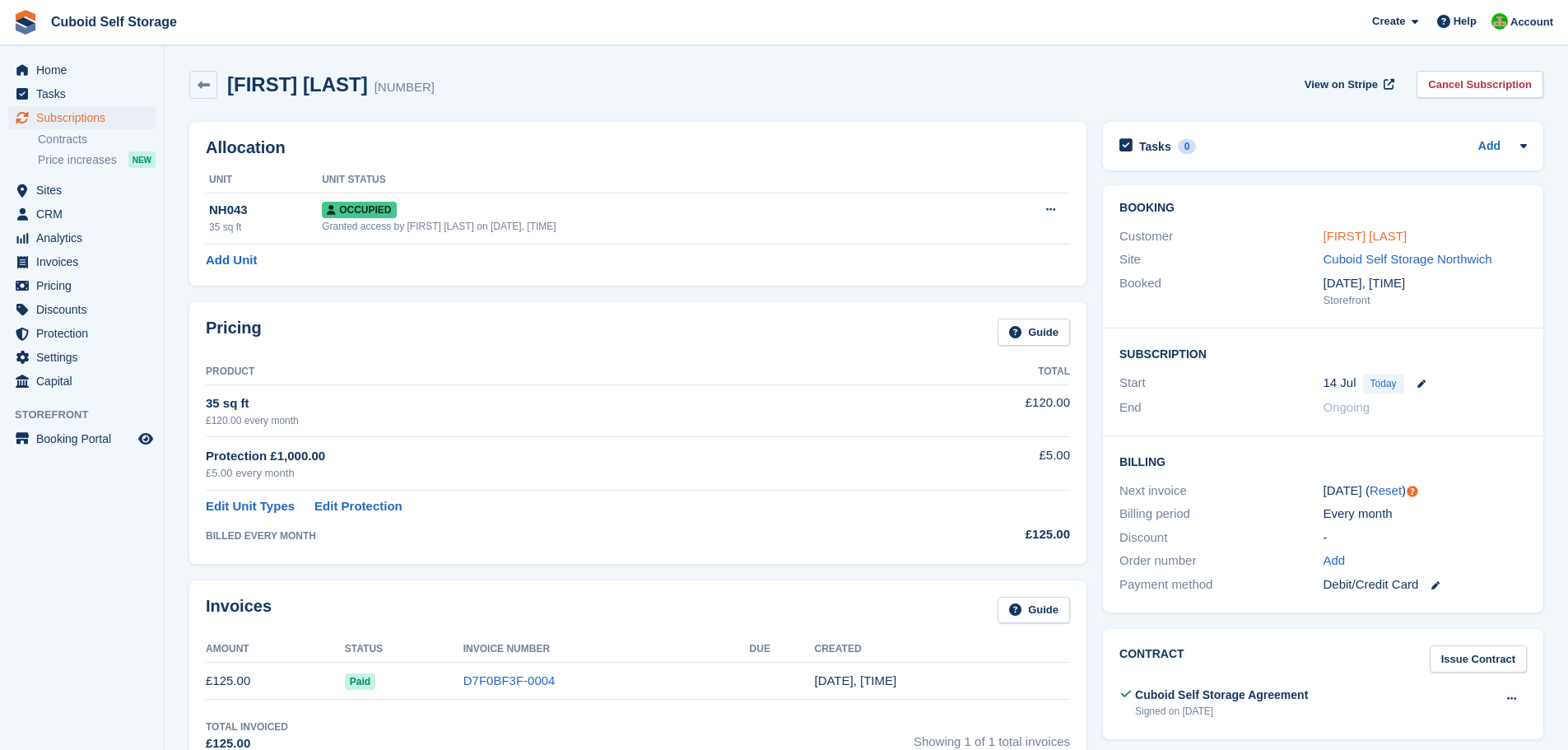 click on "[FIRST] [LAST]" at bounding box center [1366, 235] 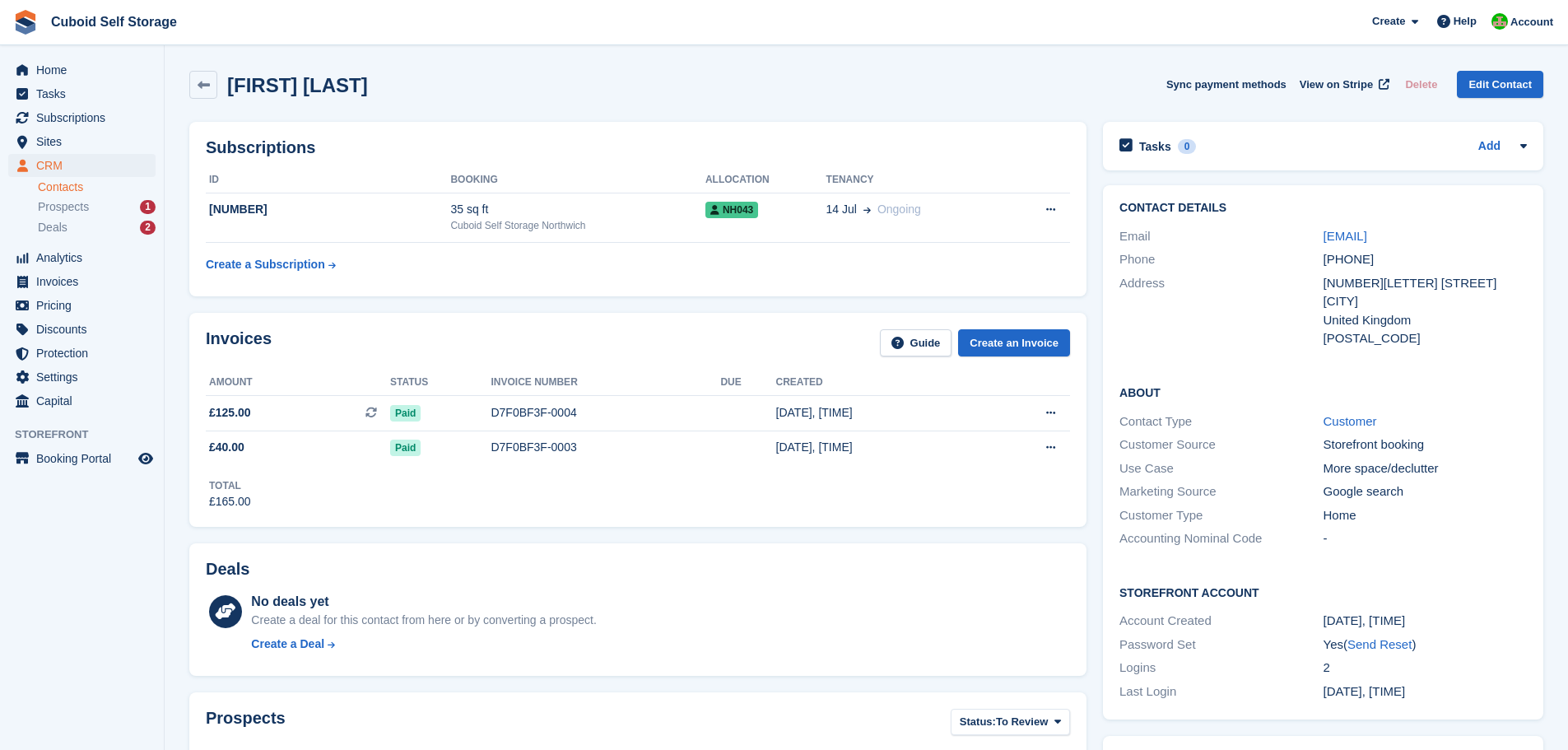 drag, startPoint x: 1501, startPoint y: 231, endPoint x: 1322, endPoint y: 240, distance: 179.22611 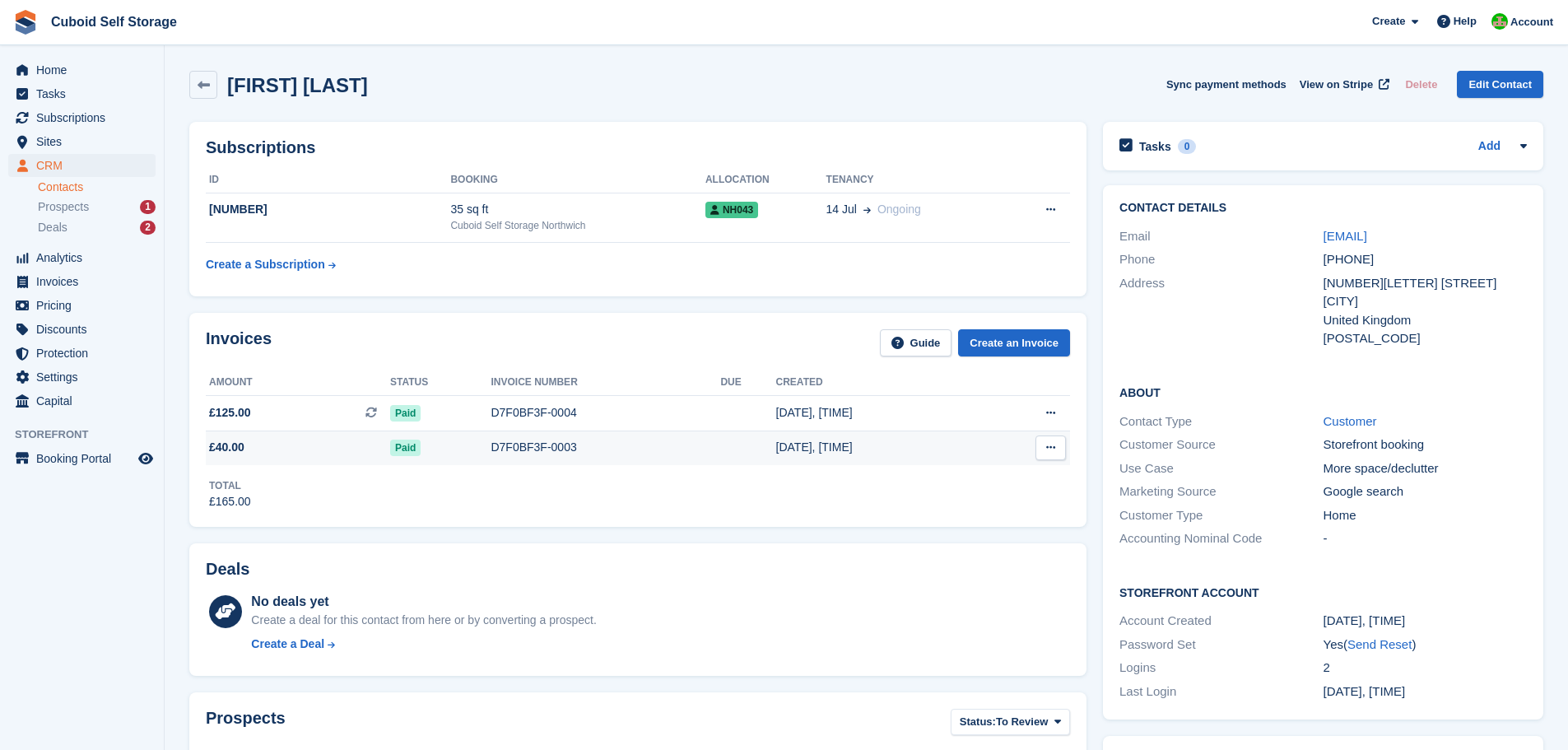 click at bounding box center (1050, 447) 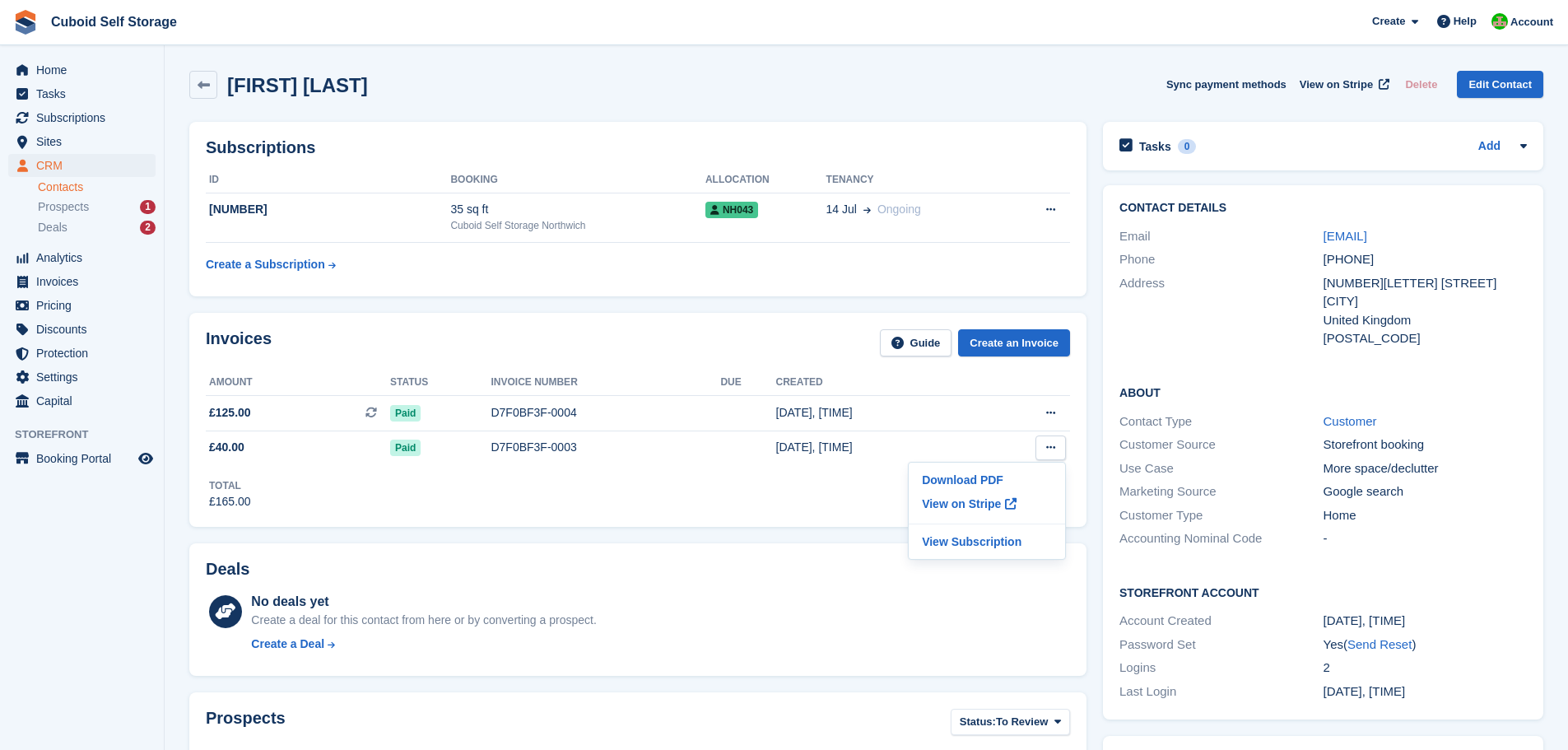 click on "Total
£165.00" at bounding box center [638, 487] 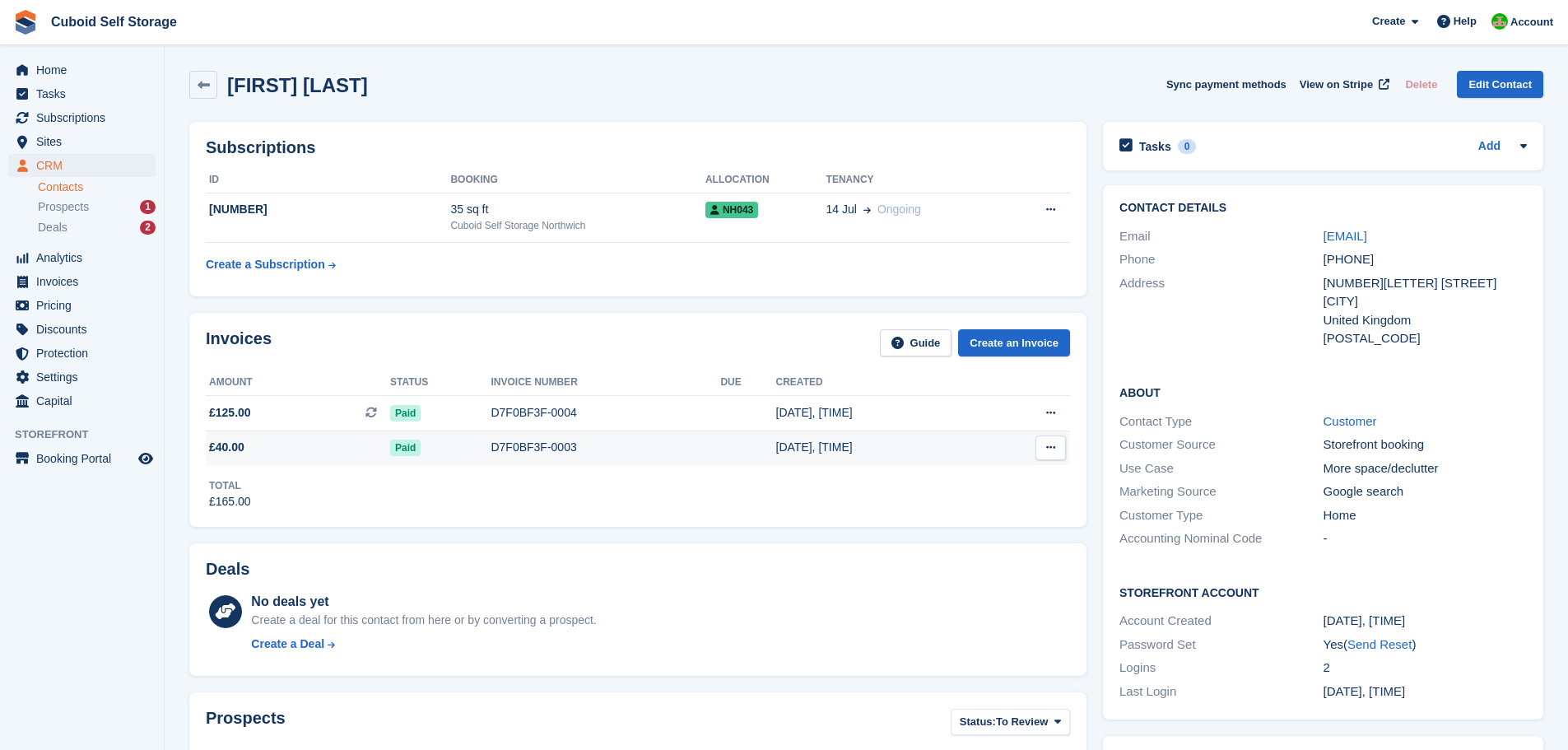 click at bounding box center [1050, 448] 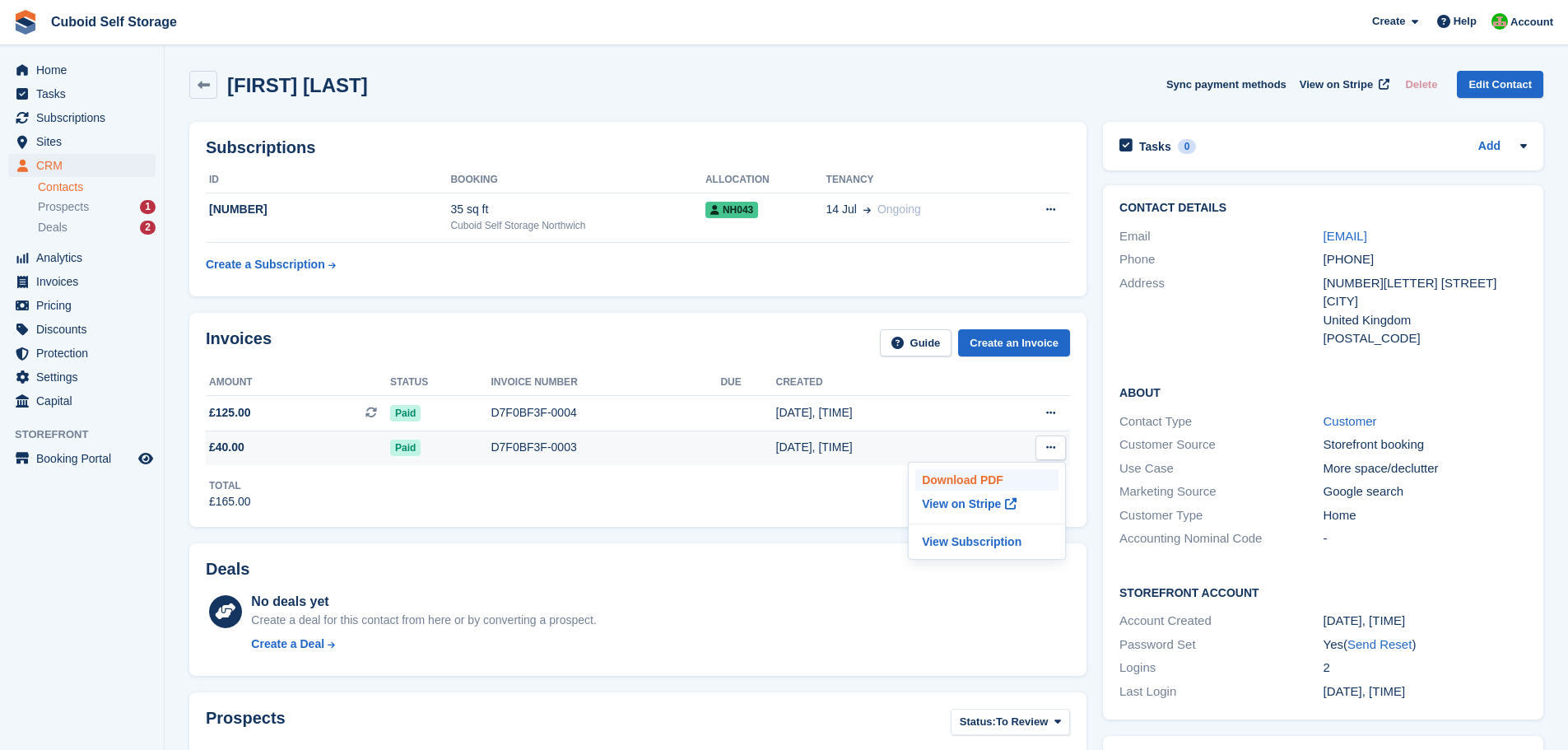 click on "Download PDF" at bounding box center [987, 480] 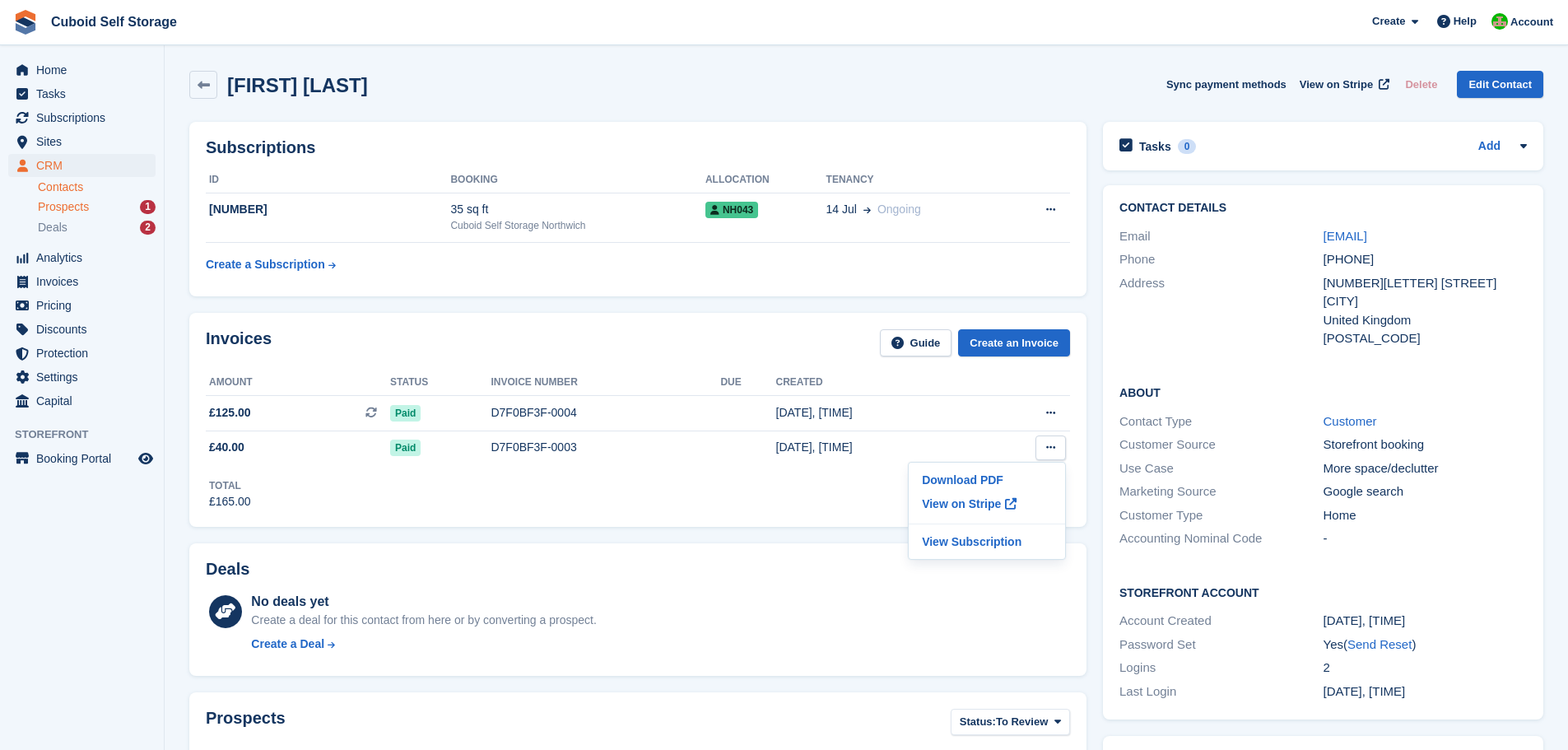 click on "Prospects
1" at bounding box center (96, 207) 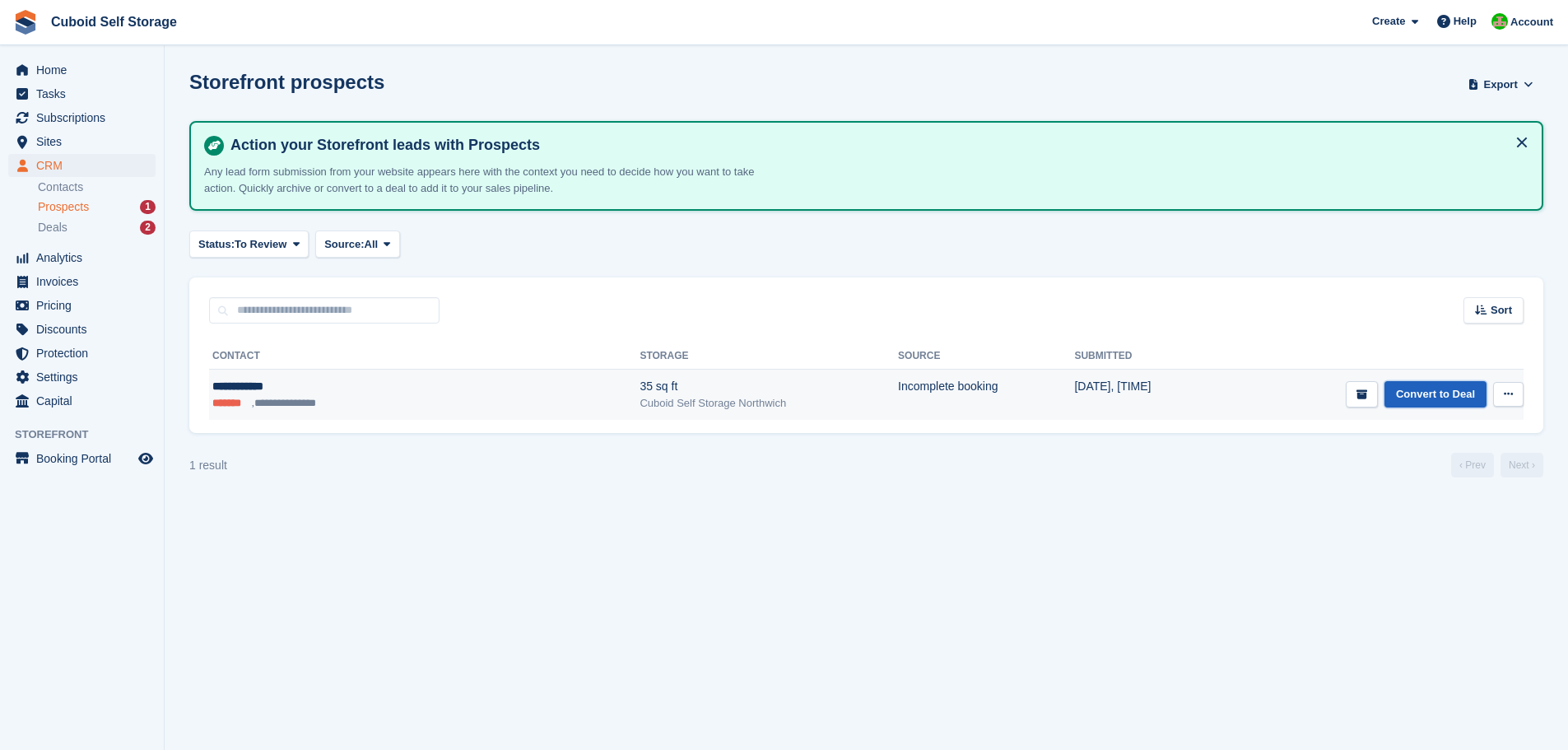 click on "Convert to Deal" at bounding box center (1435, 394) 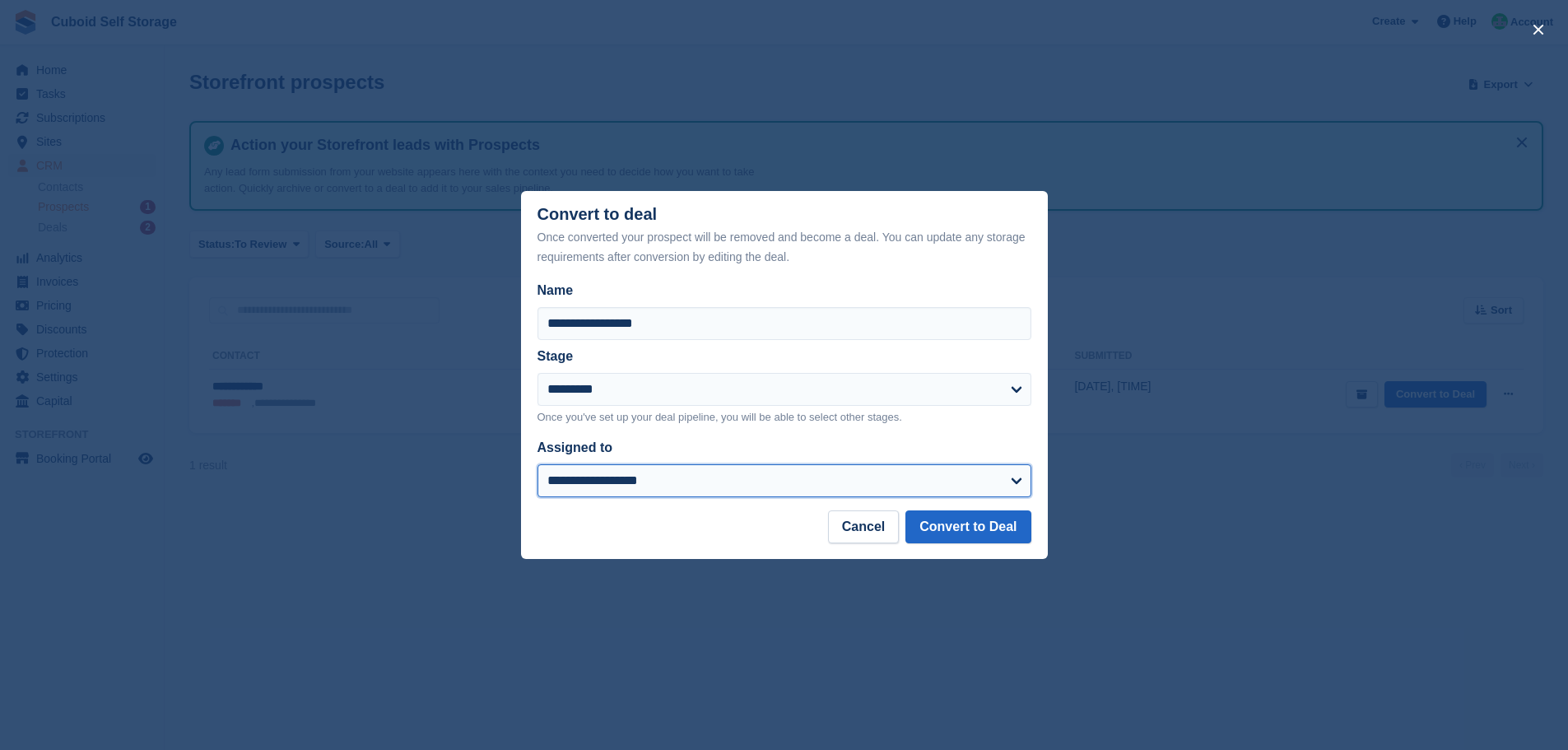 click on "**********" at bounding box center [784, 481] 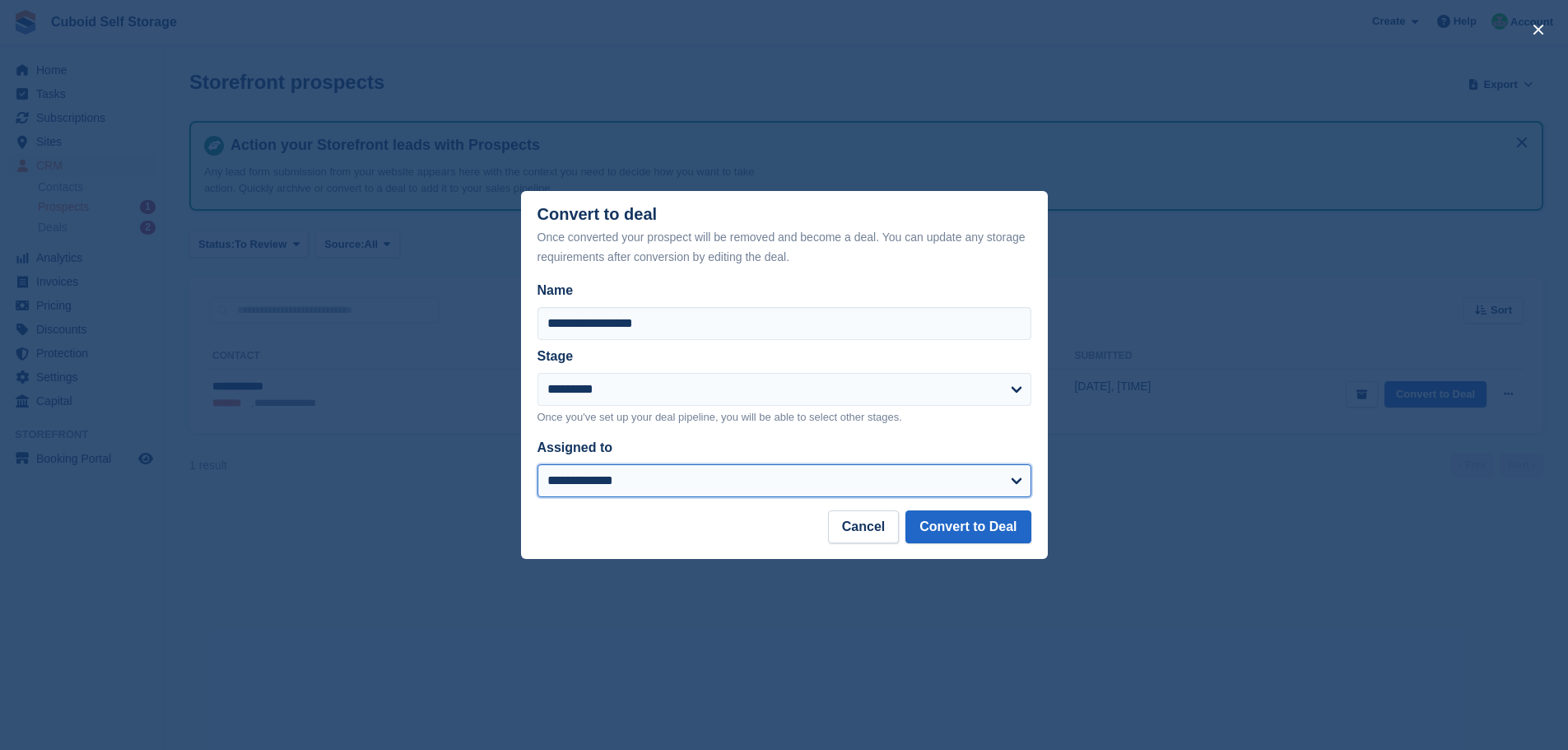 click on "**********" at bounding box center (784, 481) 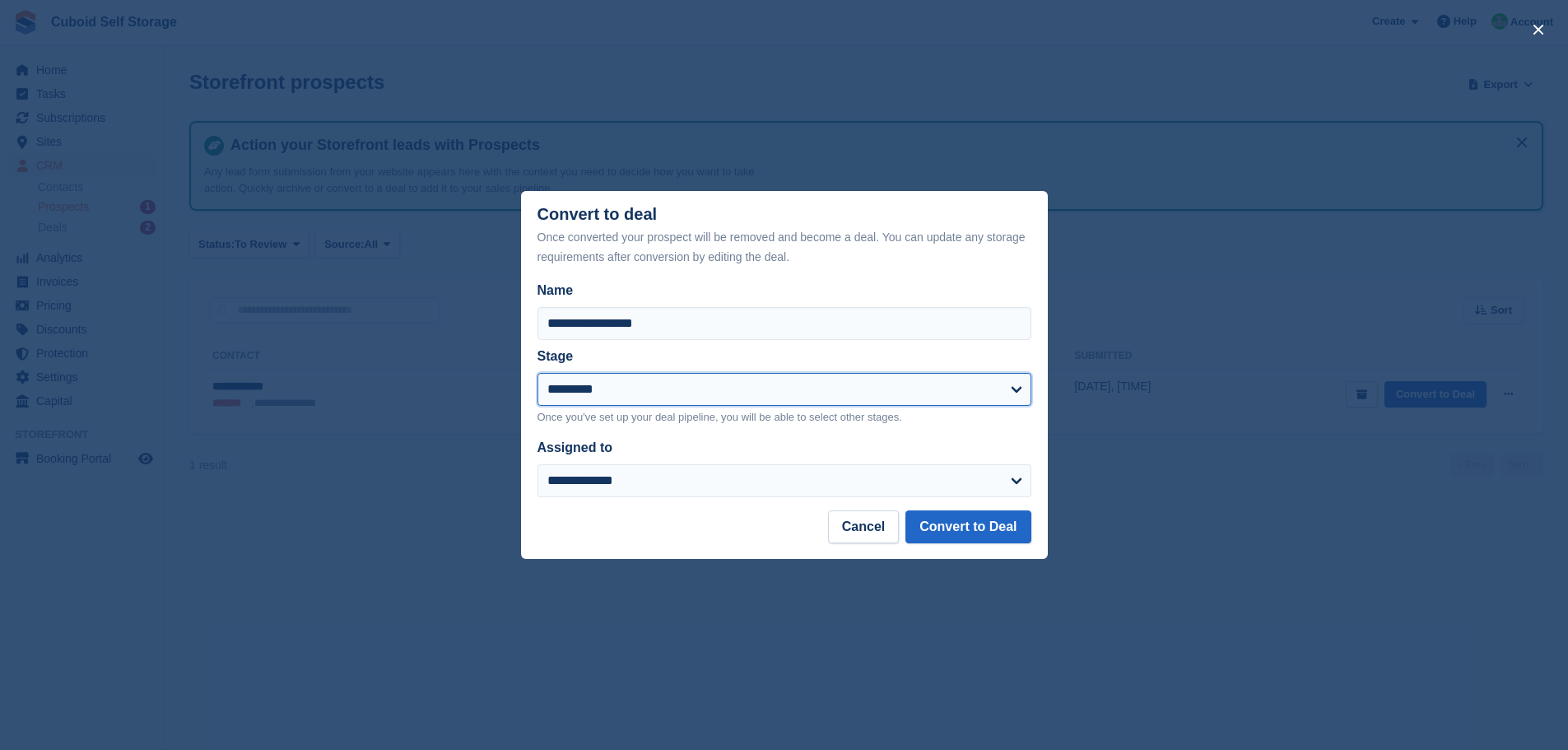 click on "*********" at bounding box center (784, 389) 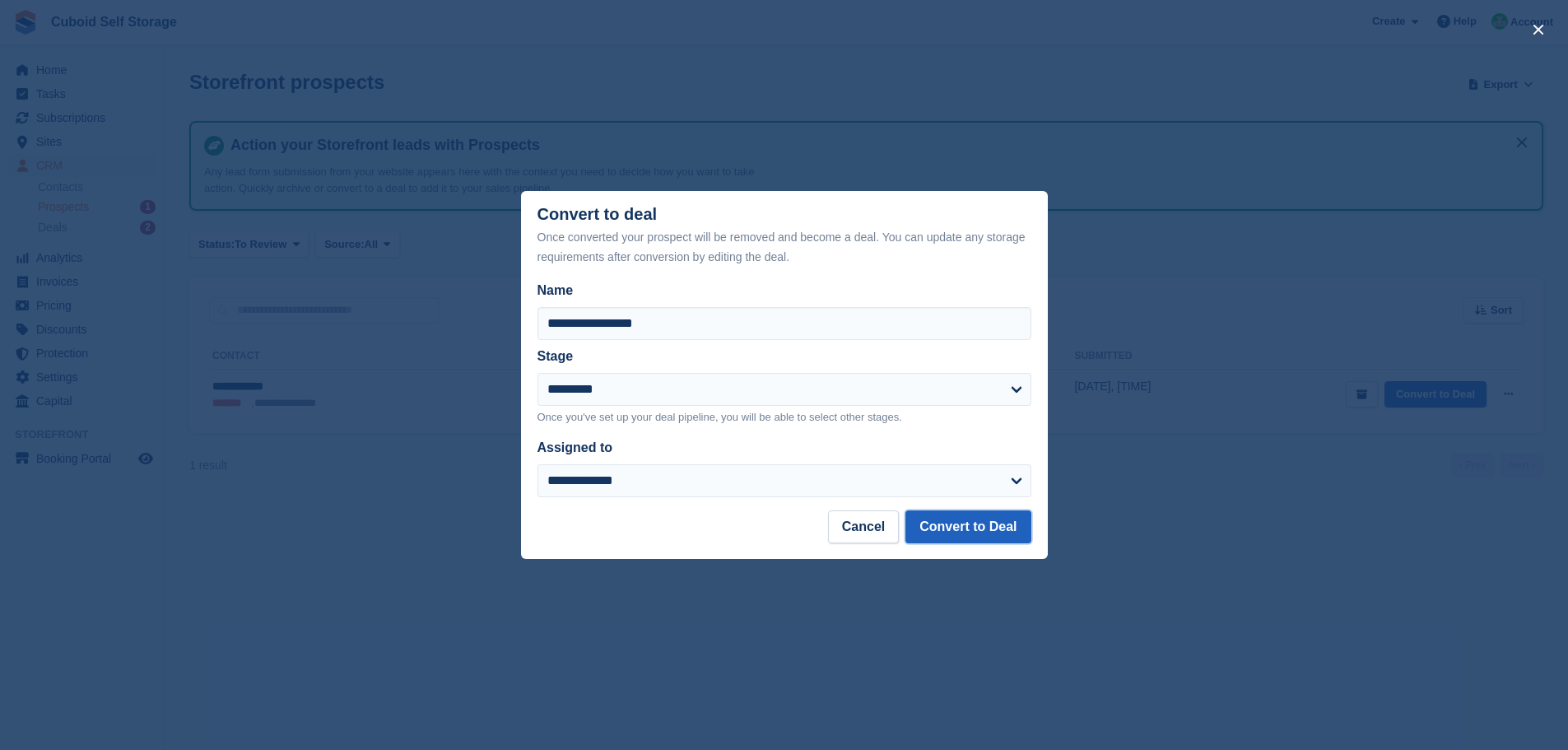 click on "Convert to Deal" at bounding box center (968, 527) 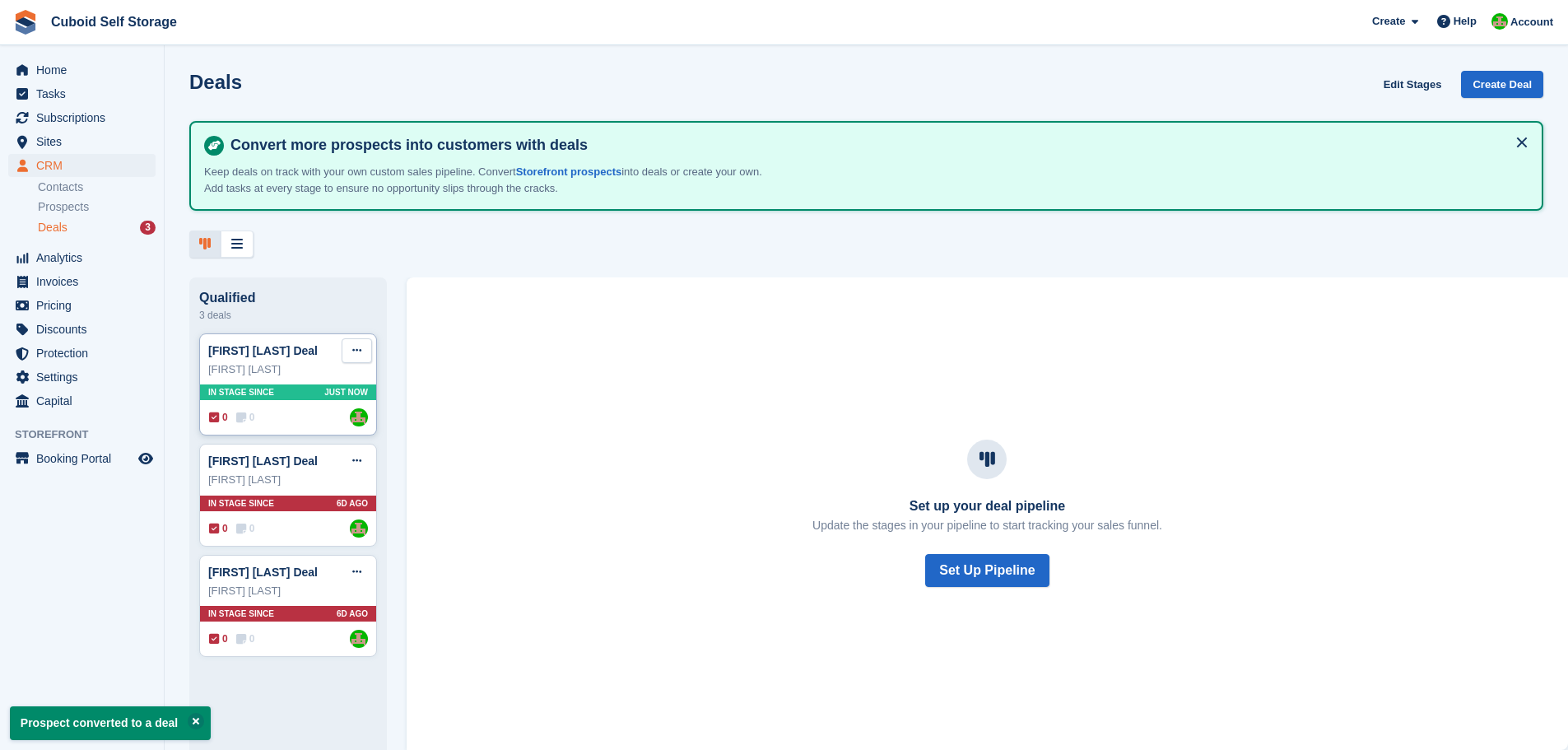 click at bounding box center [356, 351] 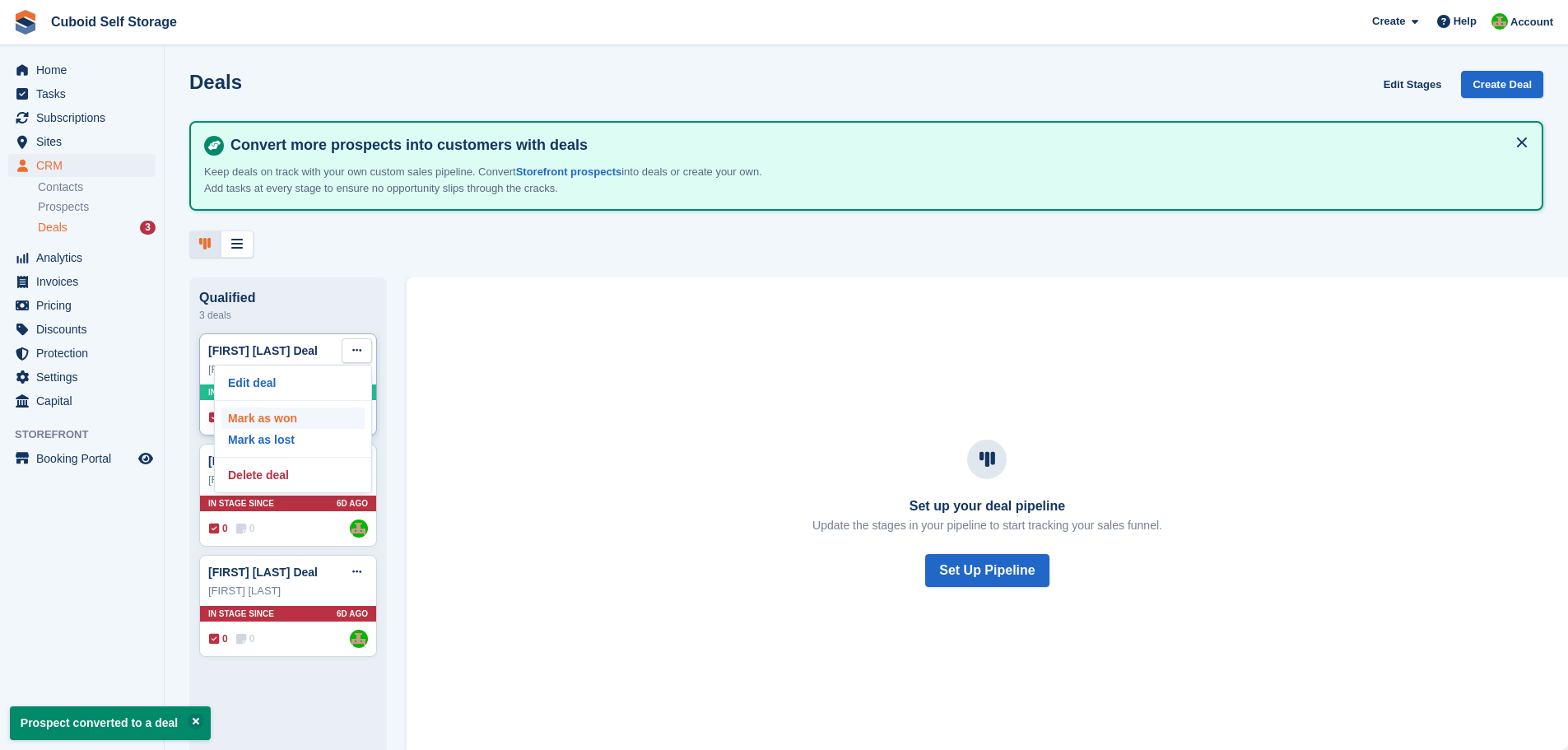 click on "Mark as won" at bounding box center [293, 418] 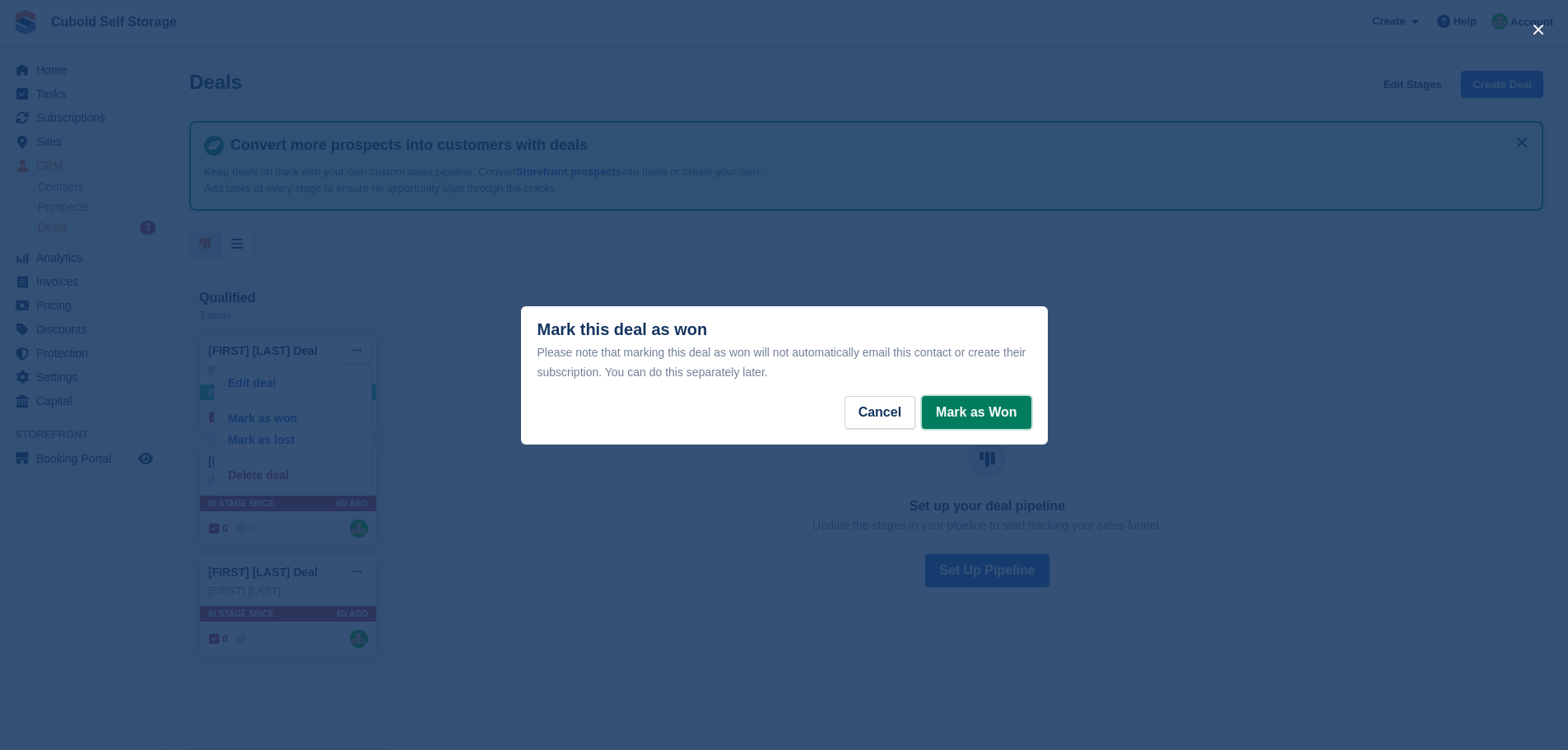 click on "Mark as Won" at bounding box center [976, 412] 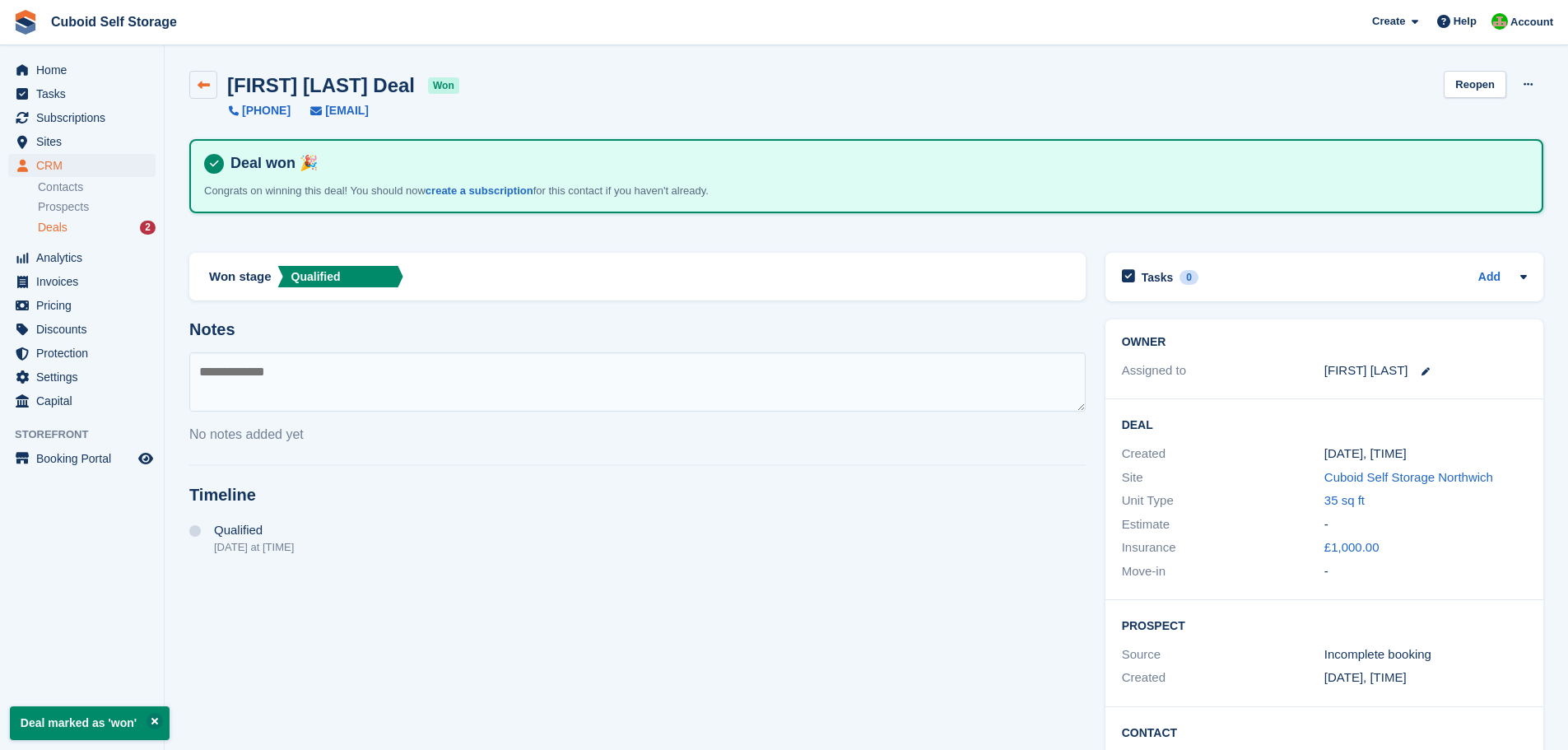 click at bounding box center [203, 85] 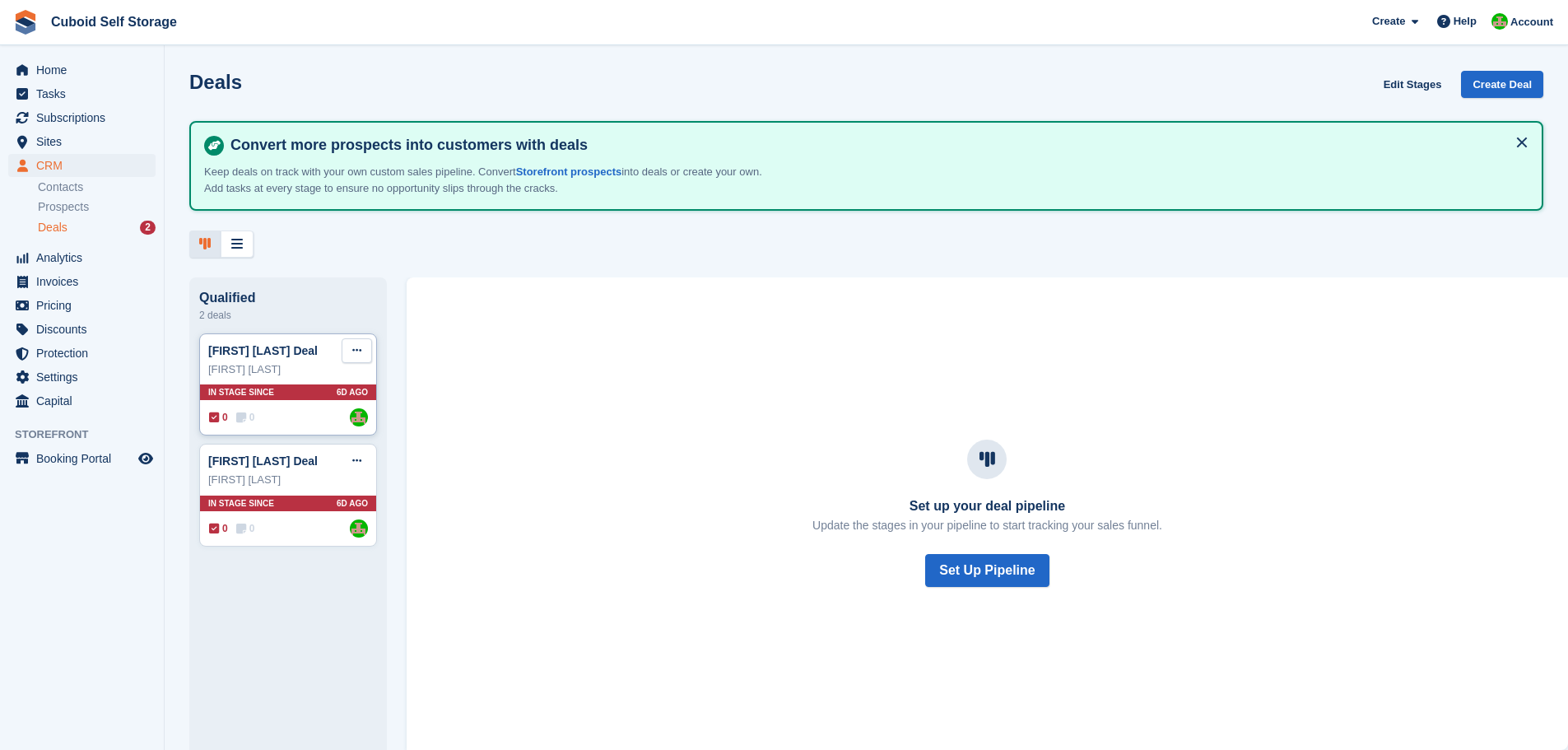 click at bounding box center (356, 351) 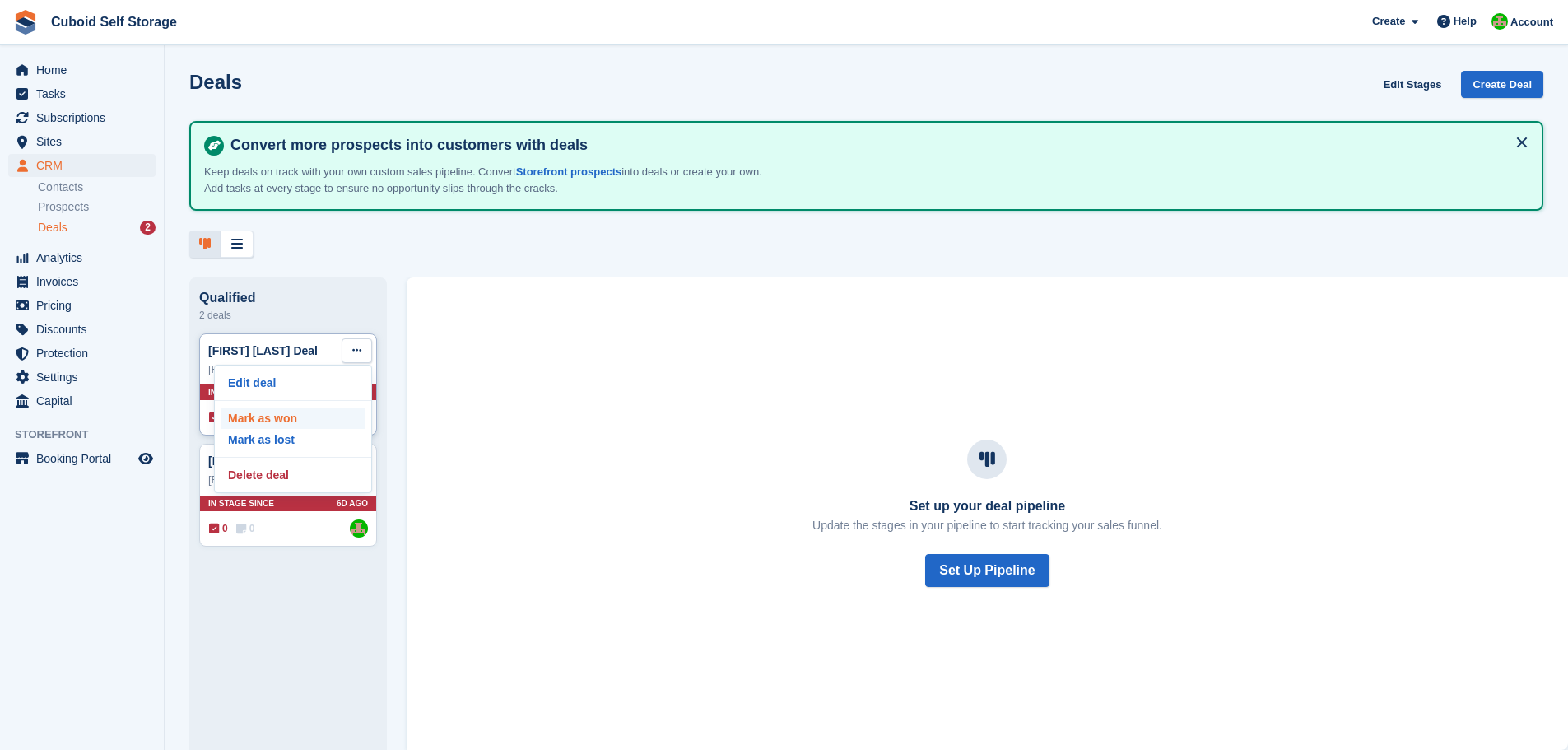 click on "Mark as won" at bounding box center (293, 418) 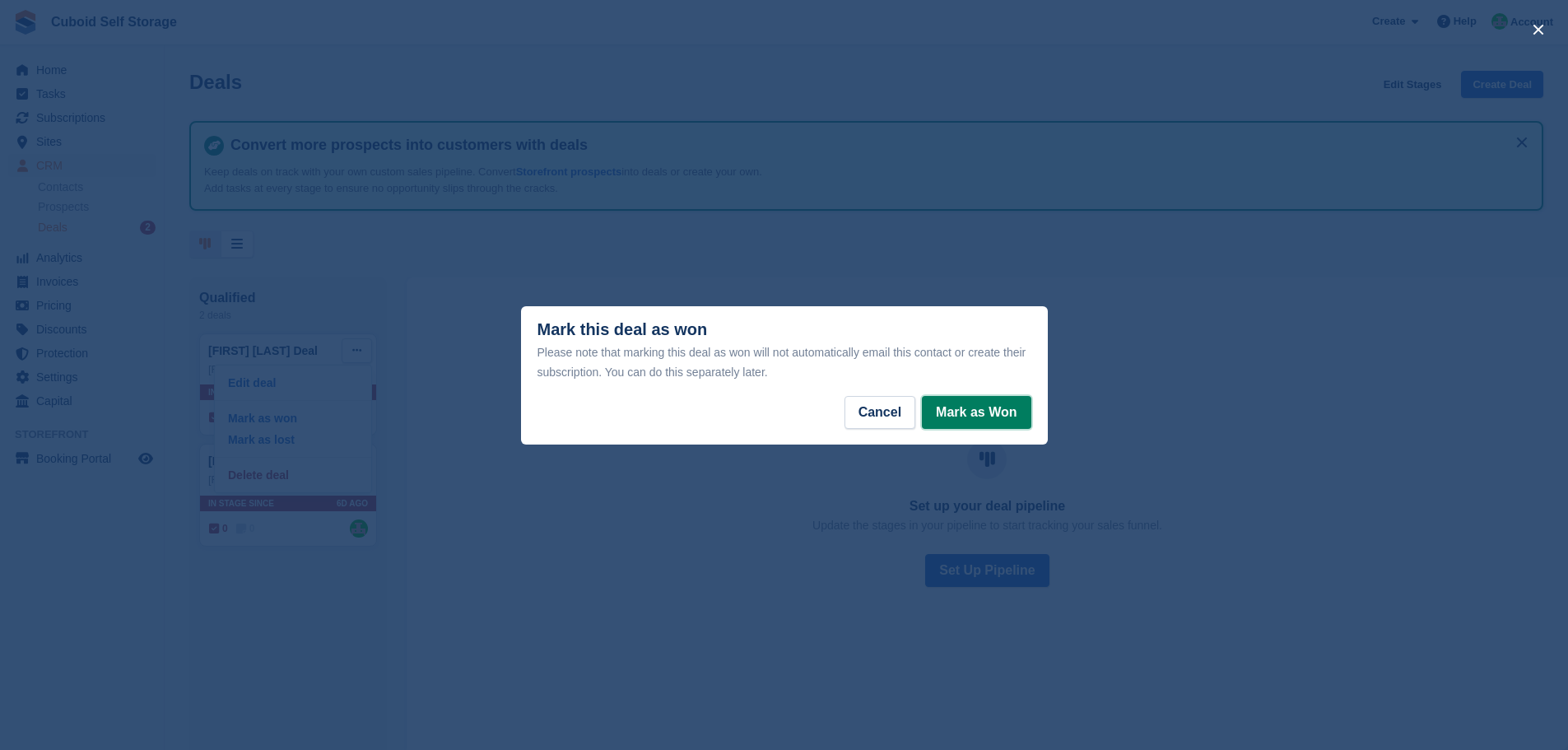 click on "Mark as Won" at bounding box center [976, 412] 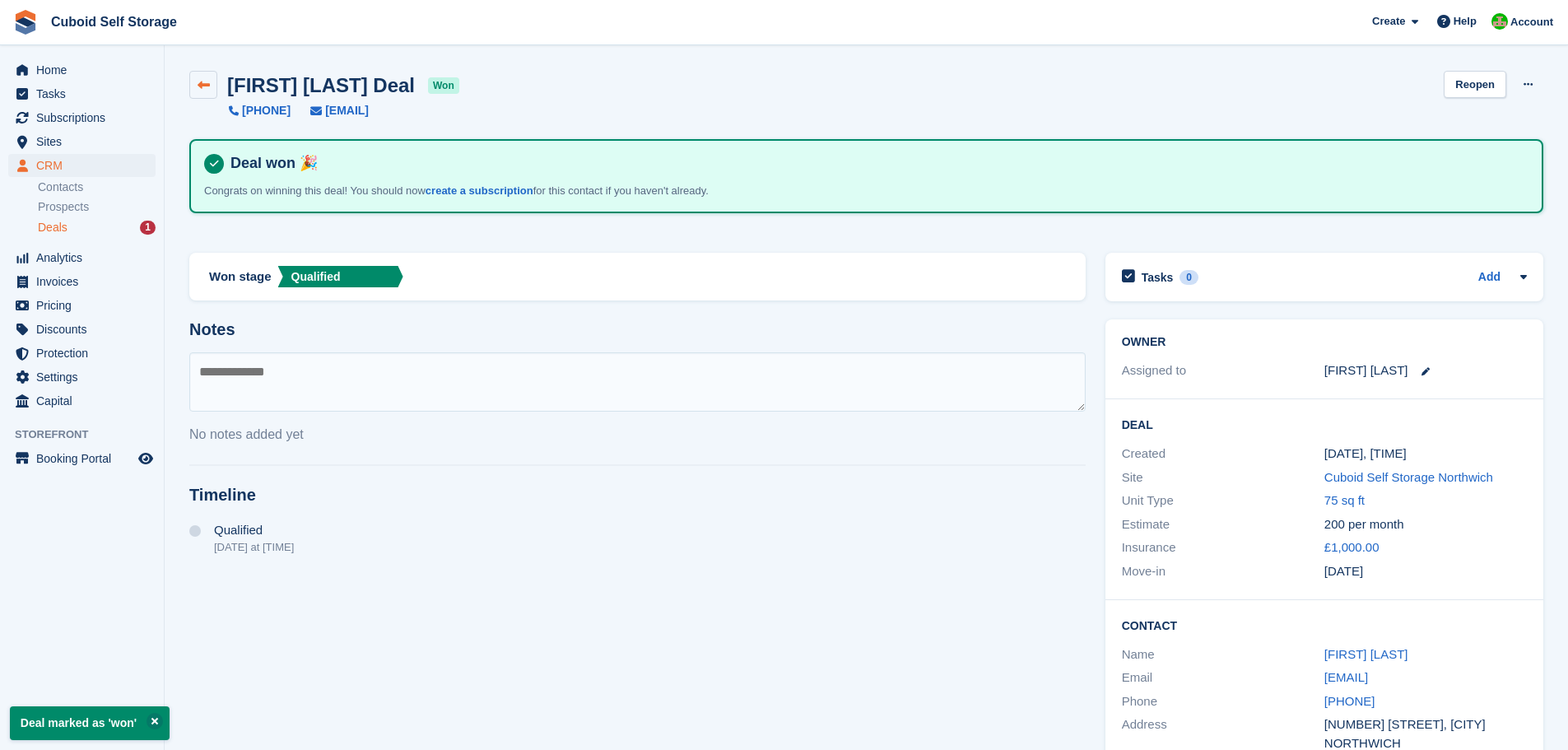 click at bounding box center [203, 85] 